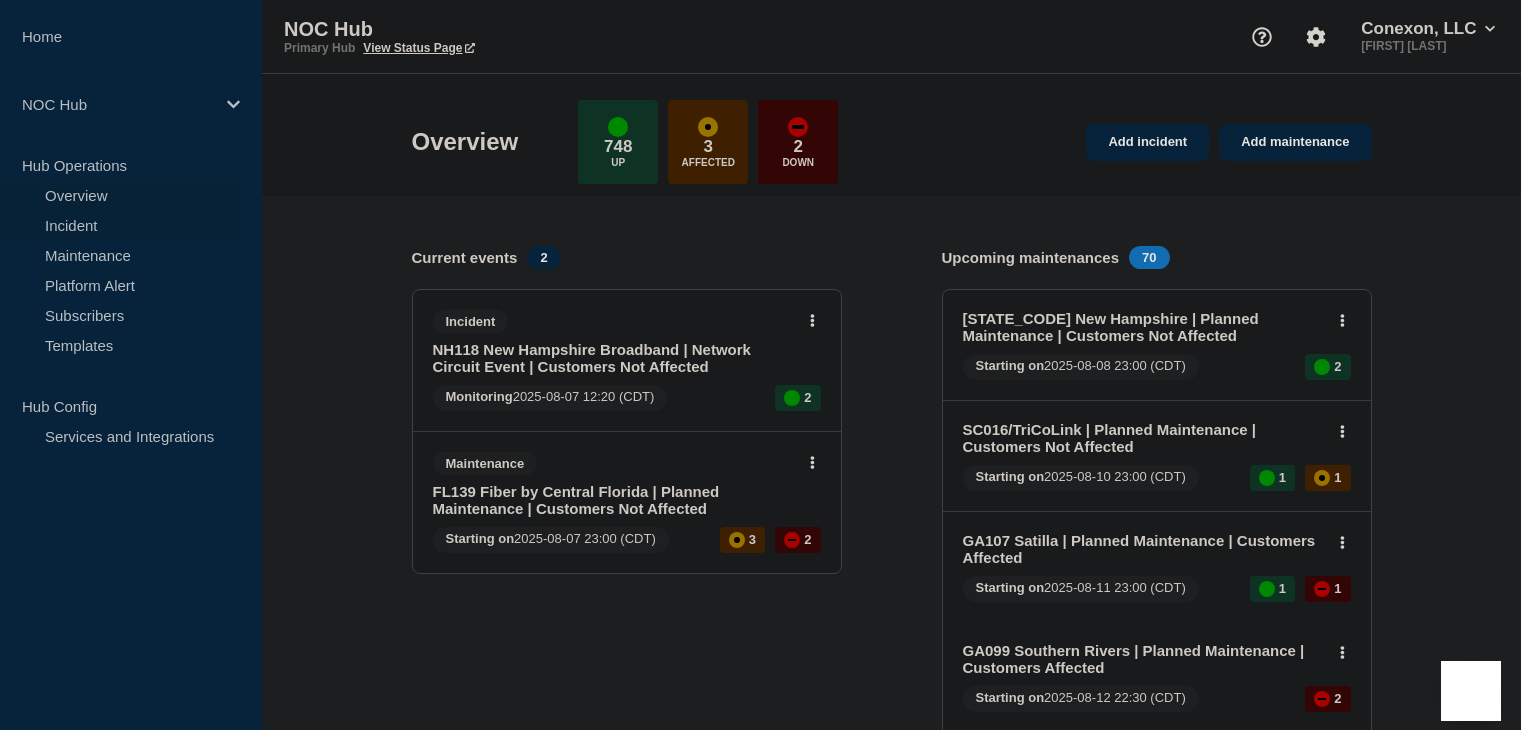 scroll, scrollTop: 0, scrollLeft: 0, axis: both 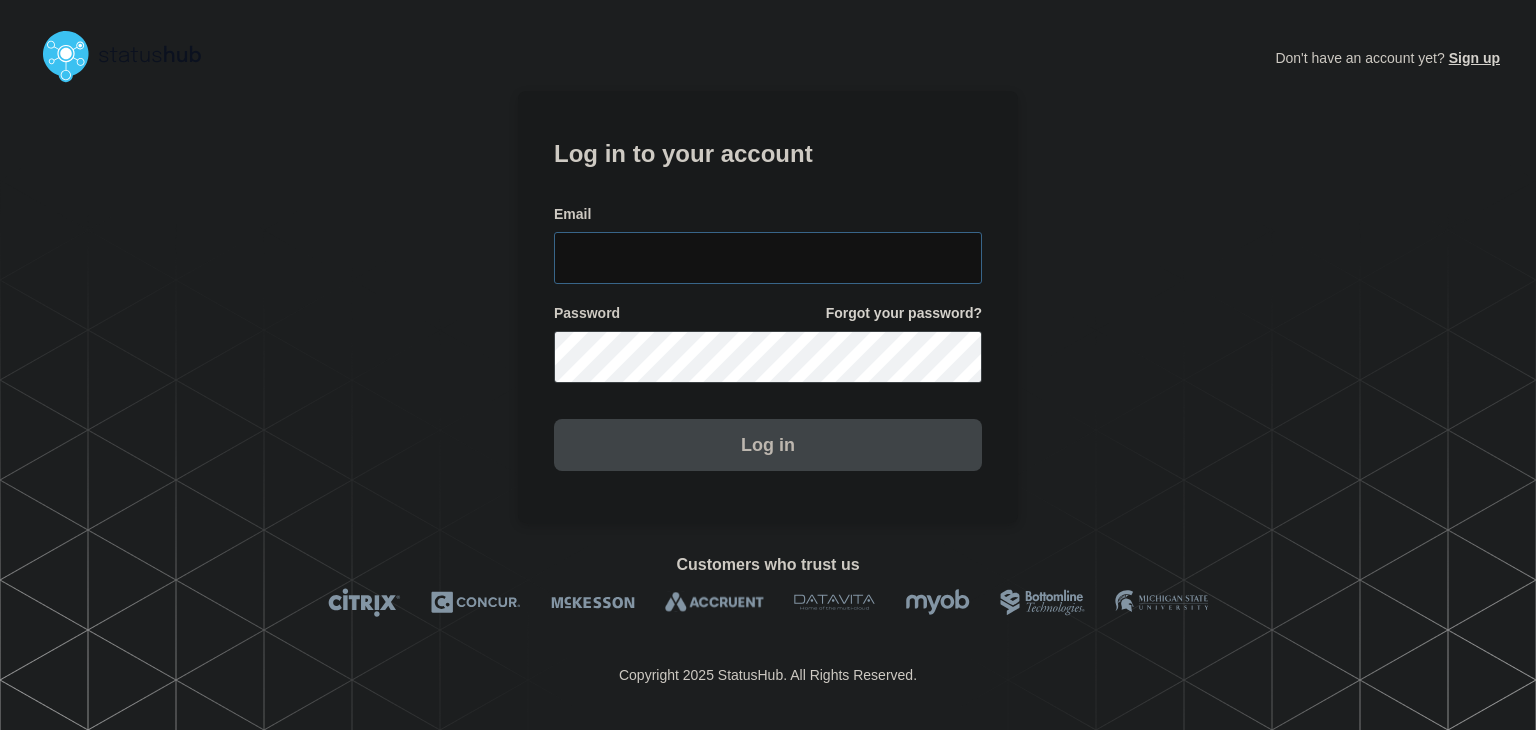 type on "amanda.mckeehan@conexon.us" 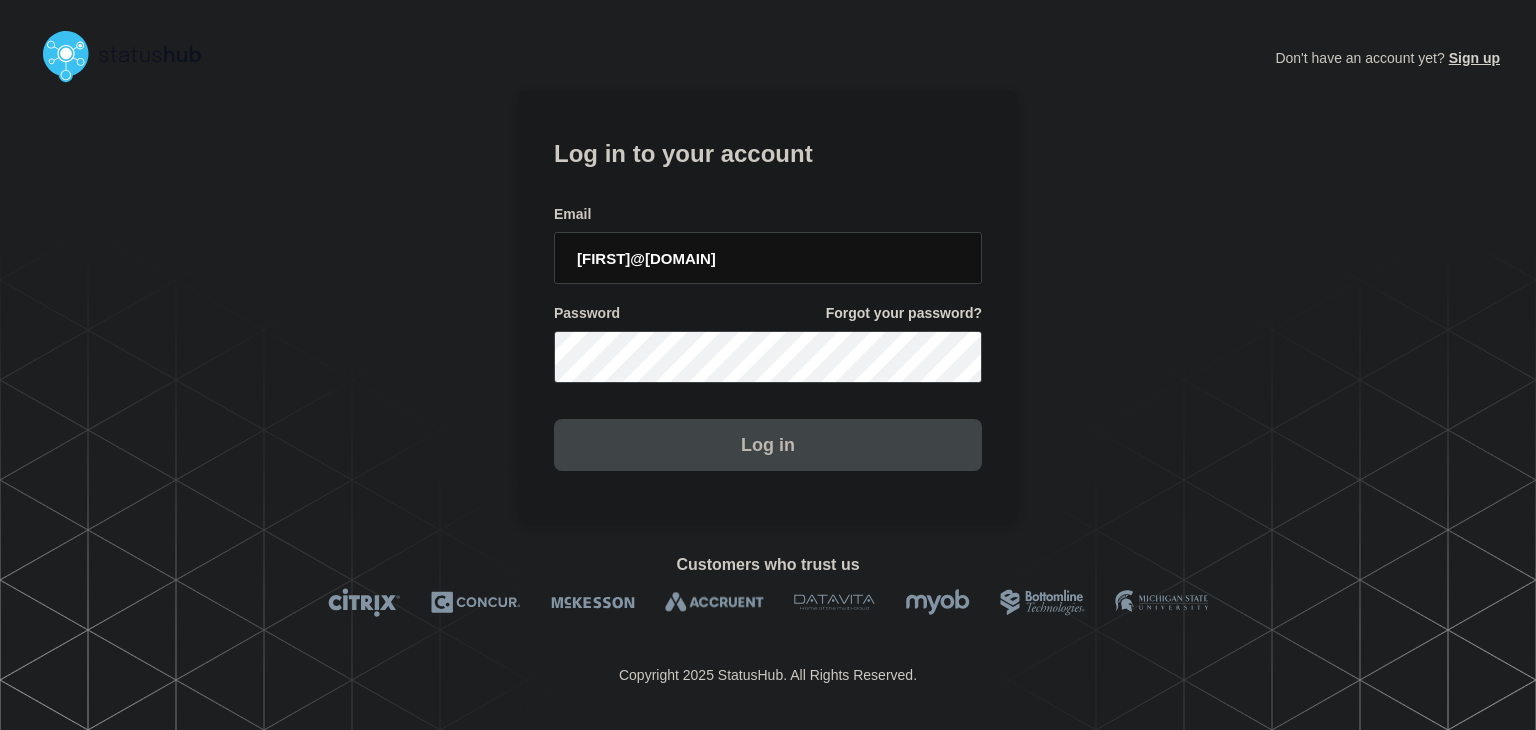 click on "Log in" at bounding box center (768, 445) 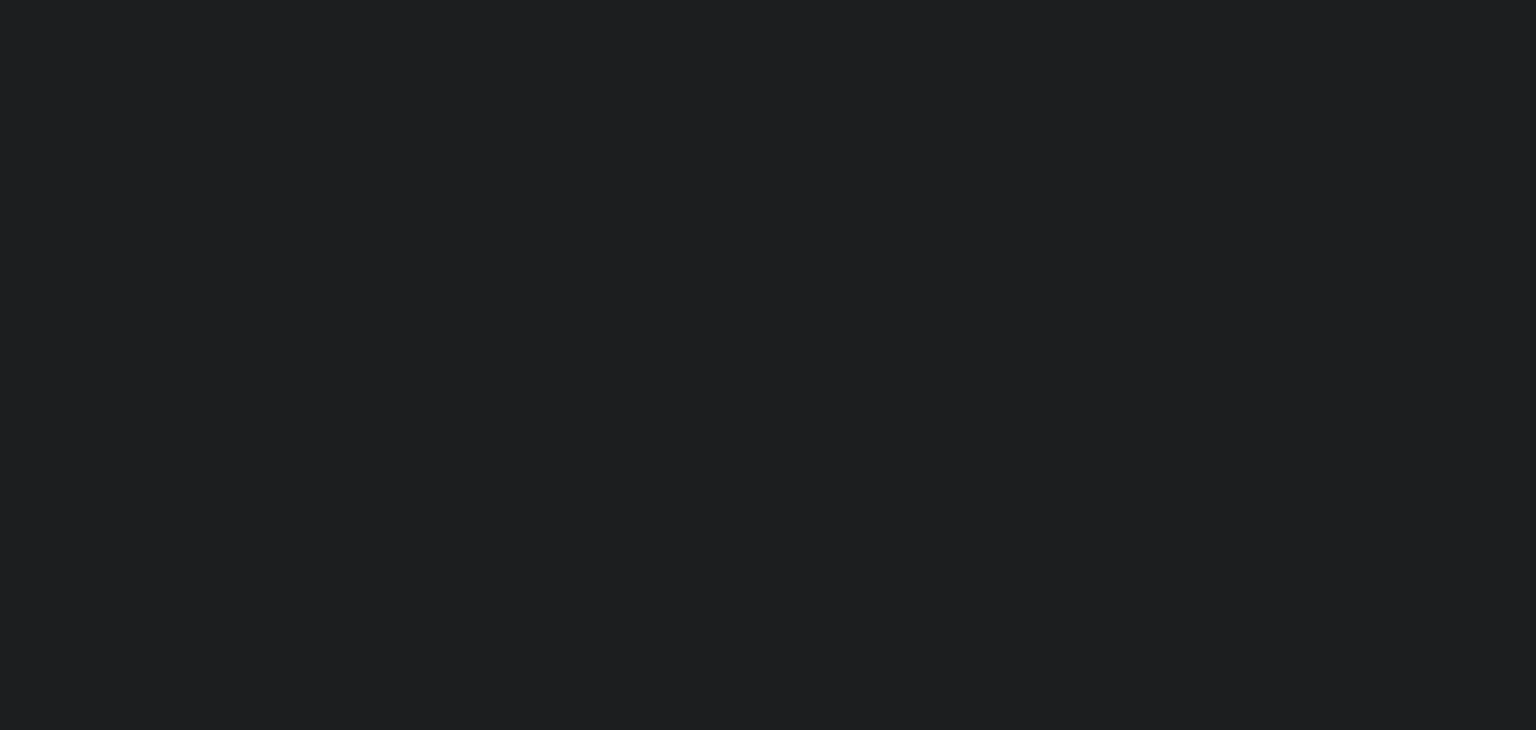 scroll, scrollTop: 0, scrollLeft: 0, axis: both 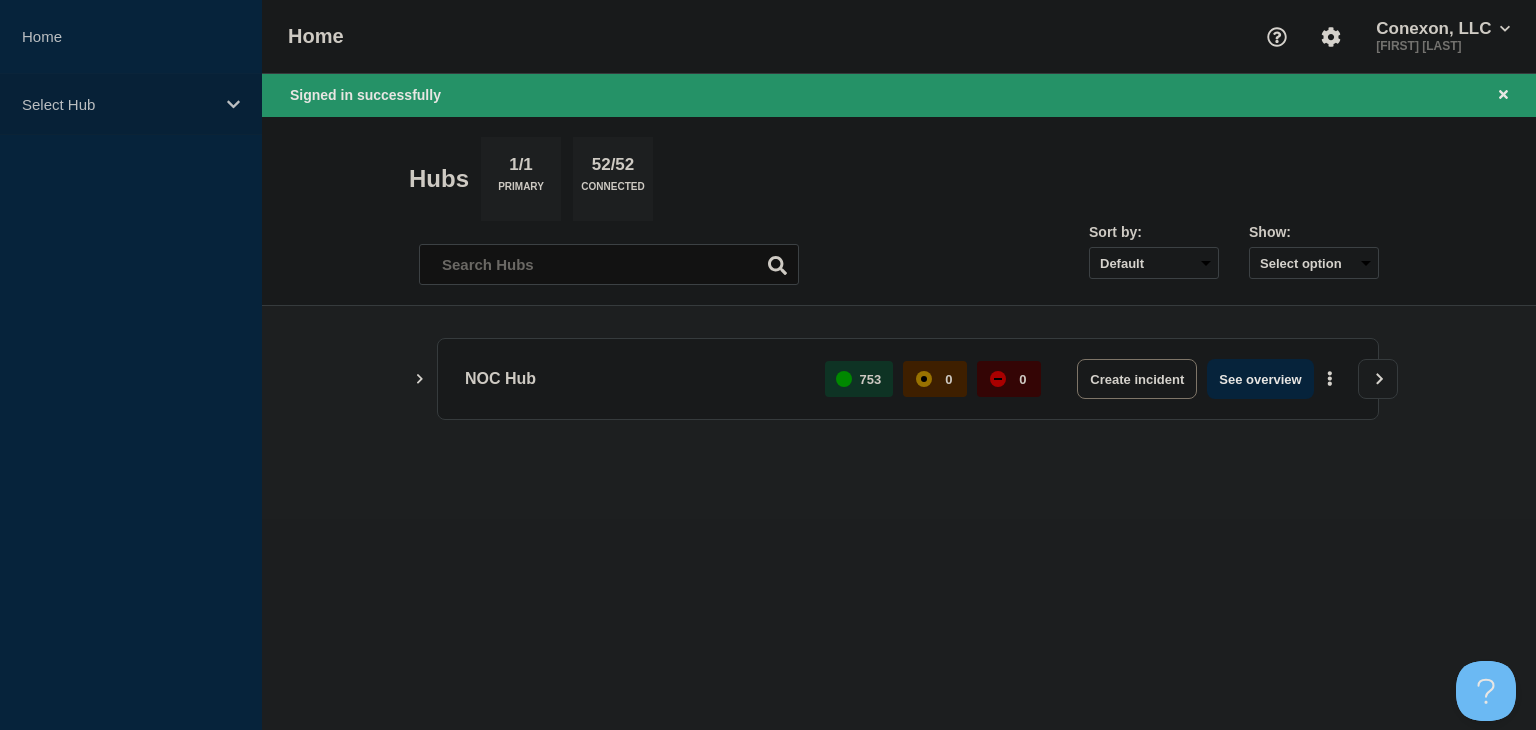 click on "Select Hub" at bounding box center [118, 104] 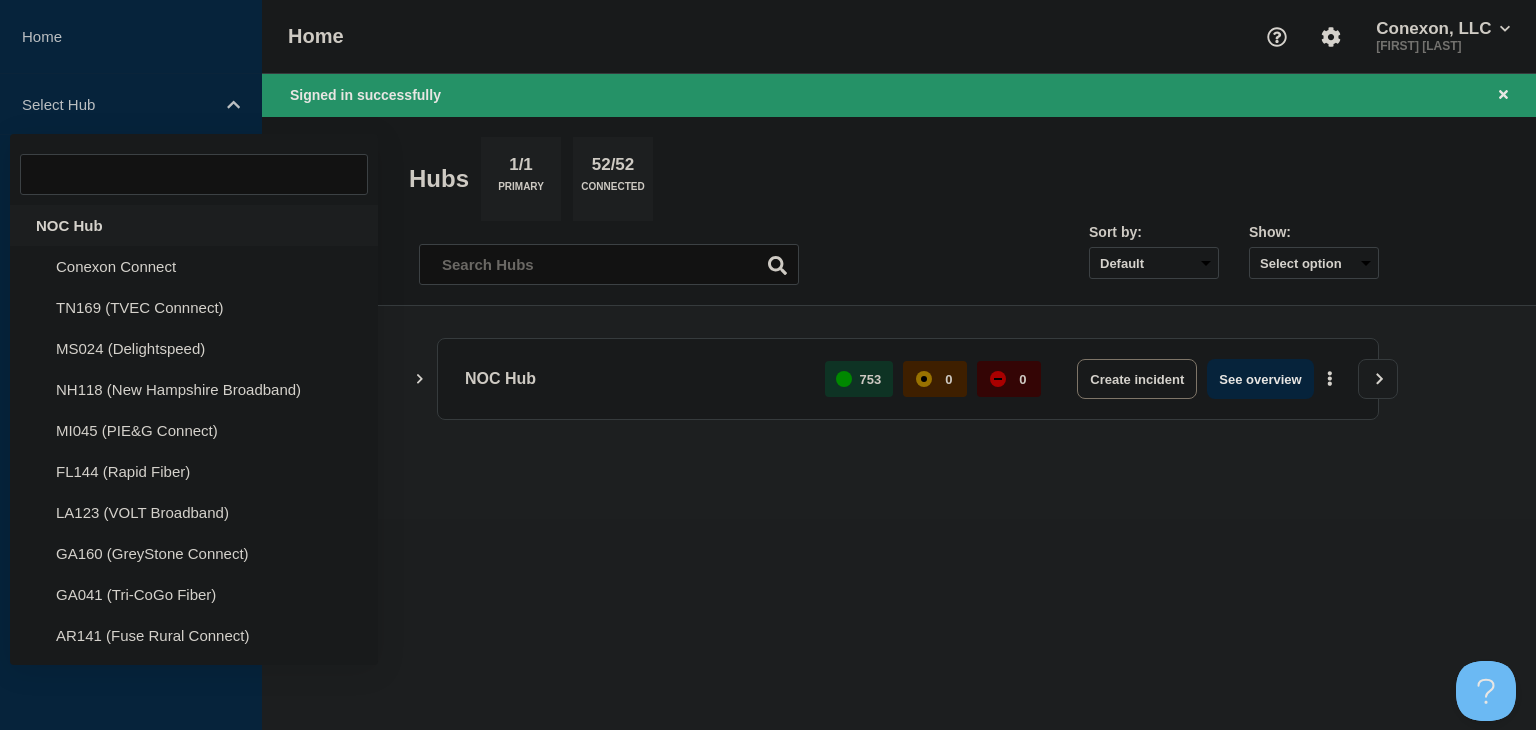 click on "NOC Hub" at bounding box center (194, 225) 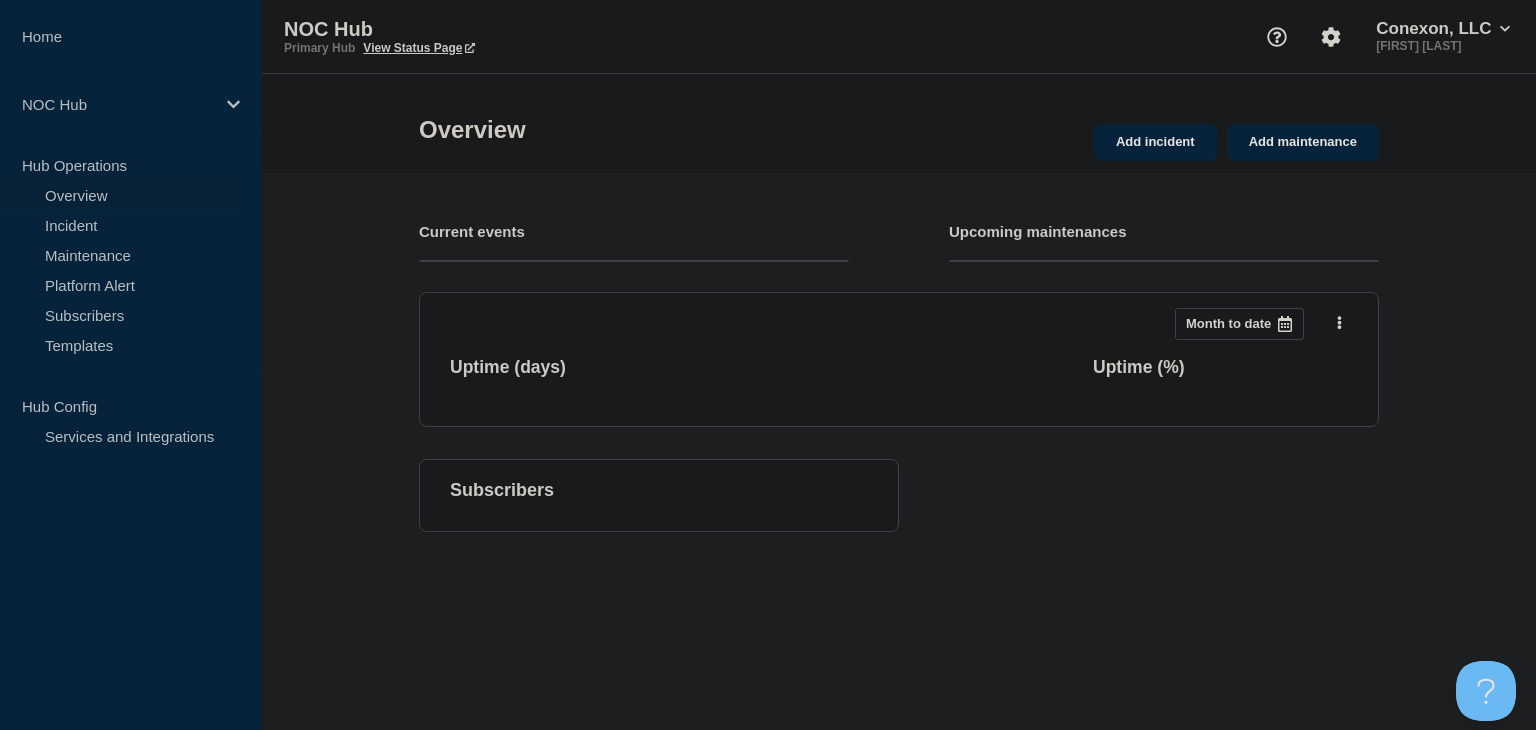 click on "Incident" at bounding box center [121, 225] 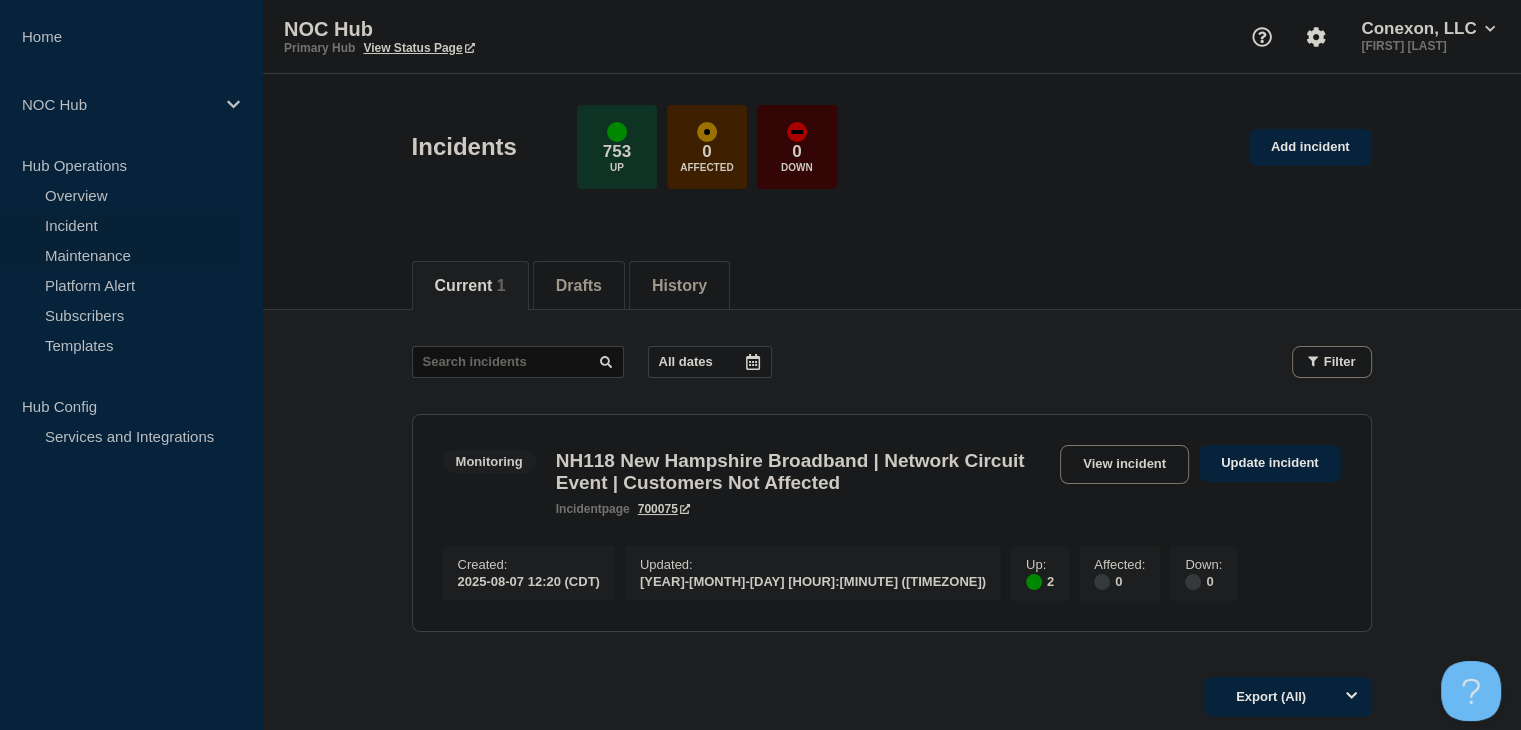 click on "Maintenance" at bounding box center (121, 255) 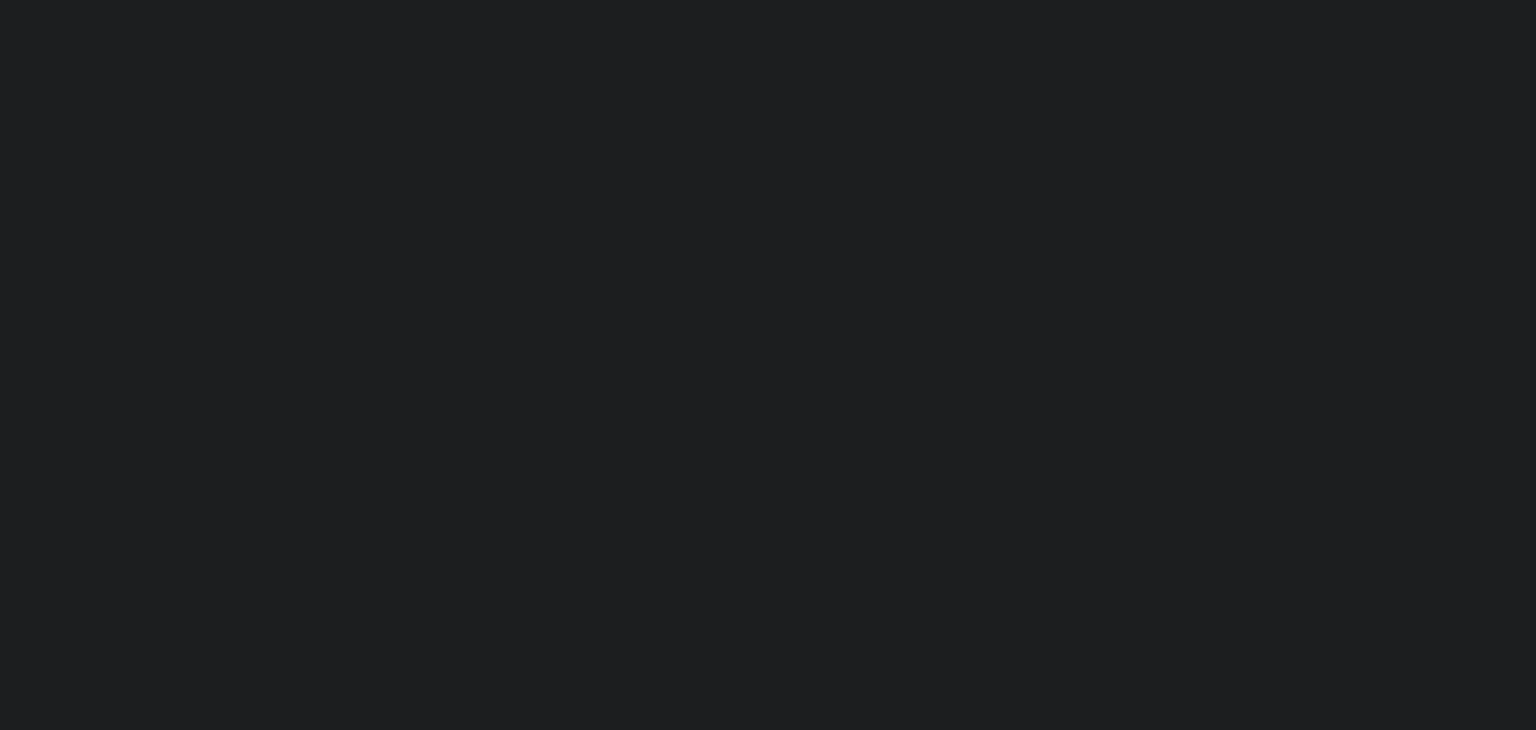 scroll, scrollTop: 0, scrollLeft: 0, axis: both 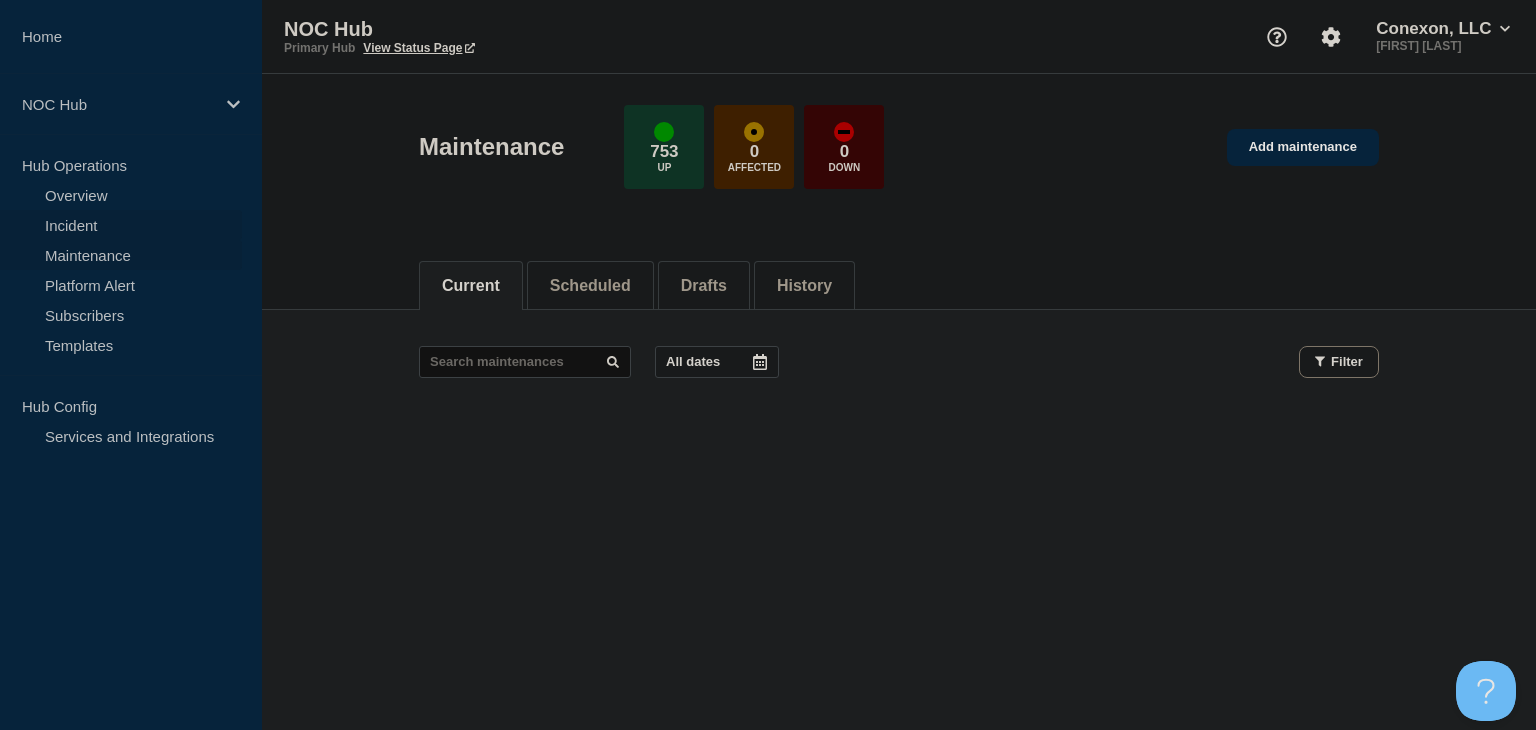 click on "Incident" at bounding box center [121, 225] 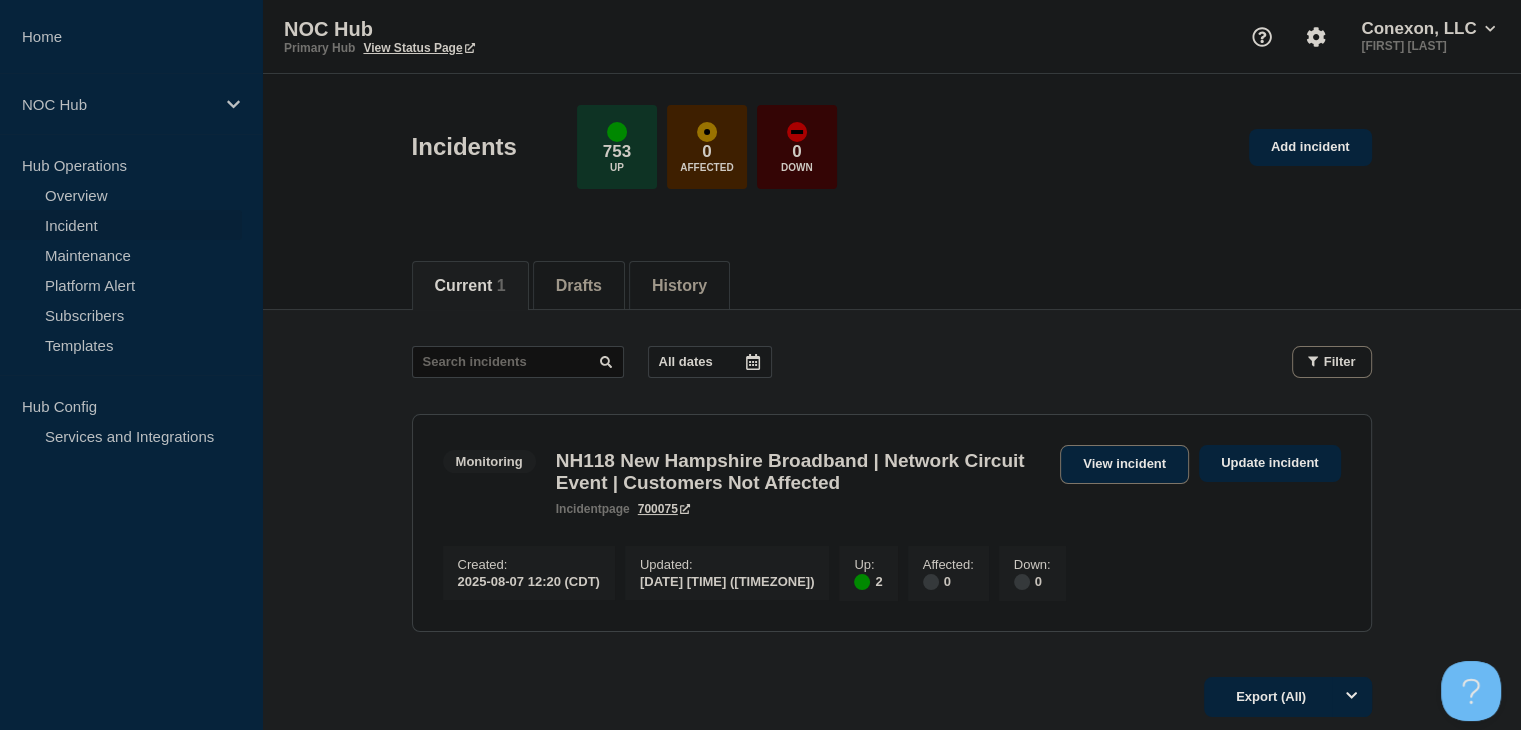click on "View incident" at bounding box center (1124, 464) 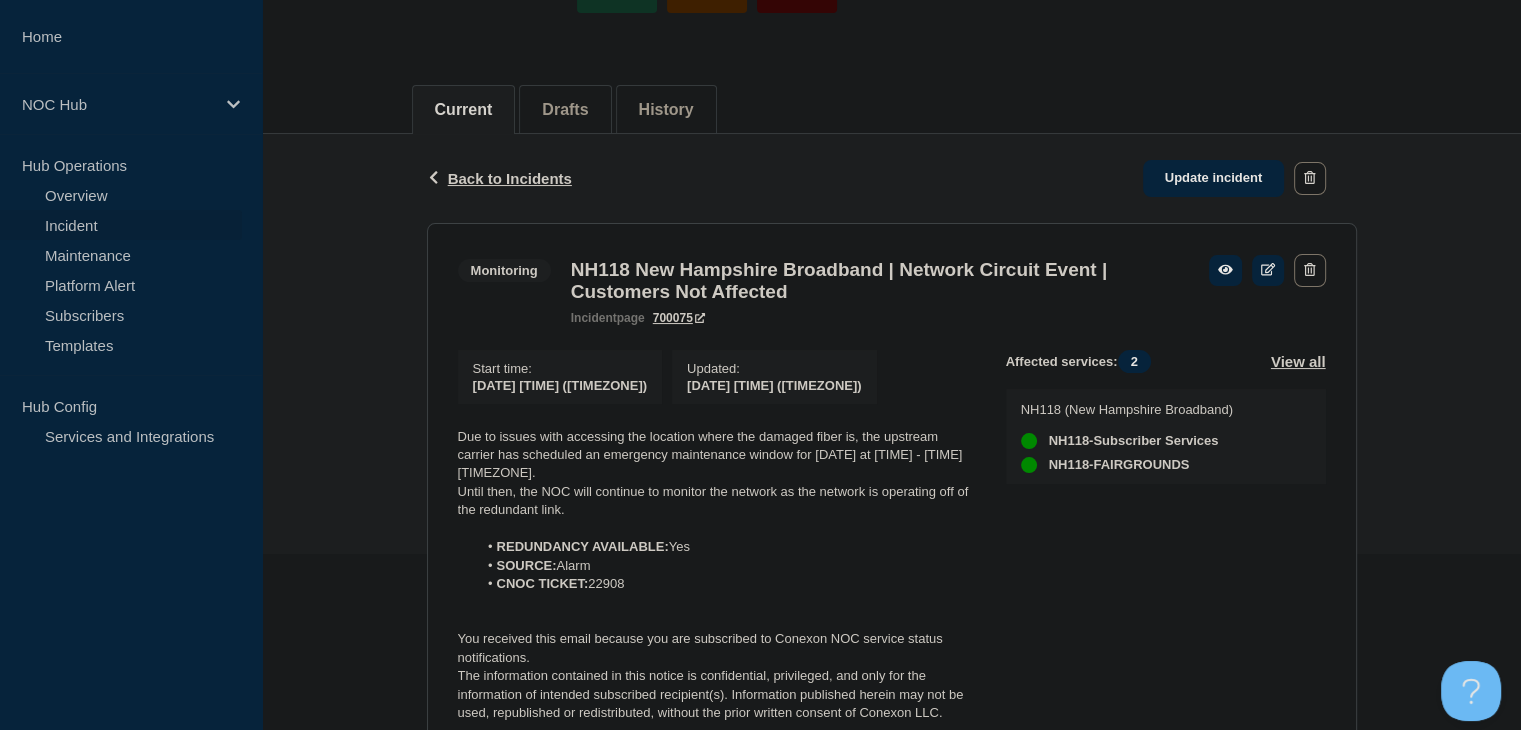 scroll, scrollTop: 400, scrollLeft: 0, axis: vertical 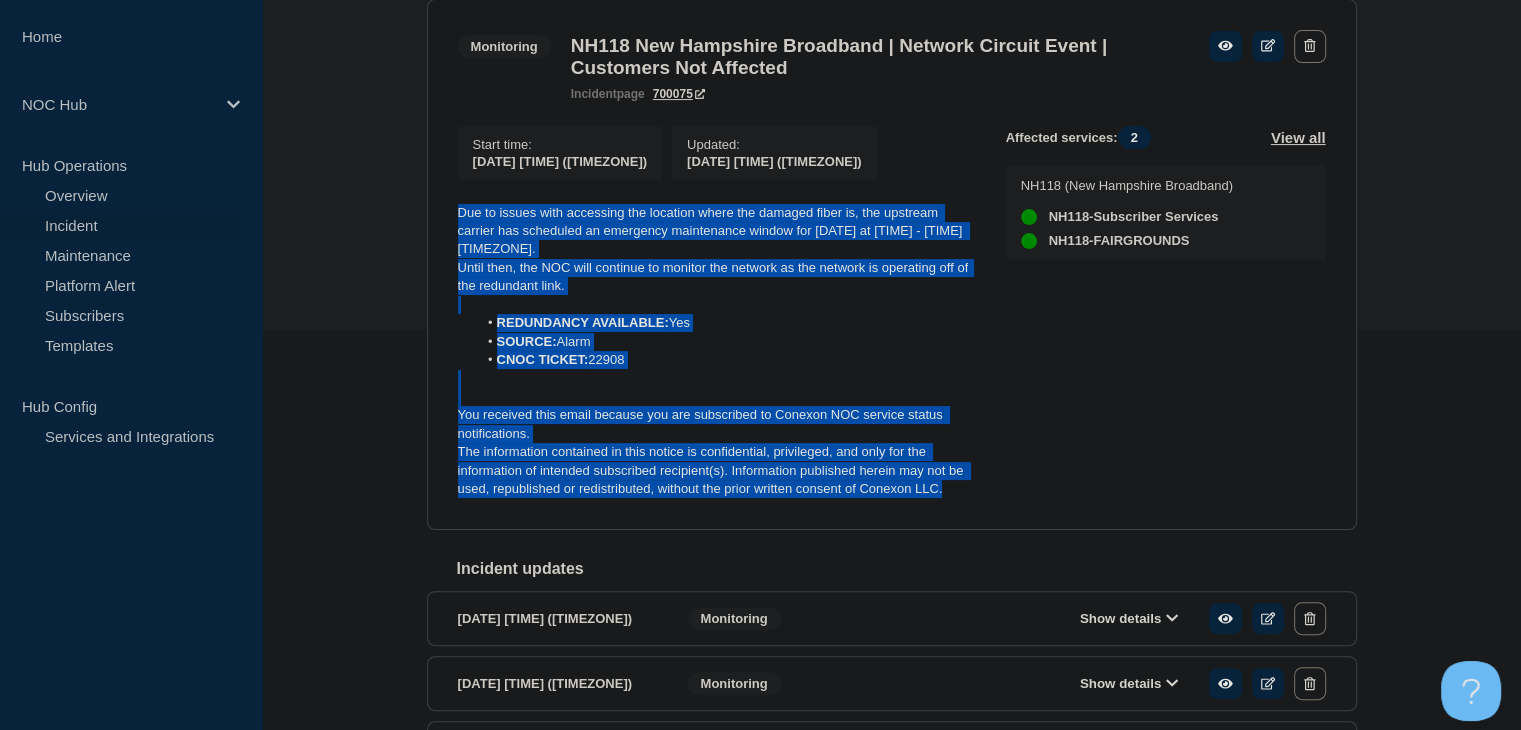 drag, startPoint x: 953, startPoint y: 497, endPoint x: 456, endPoint y: 232, distance: 563.2353 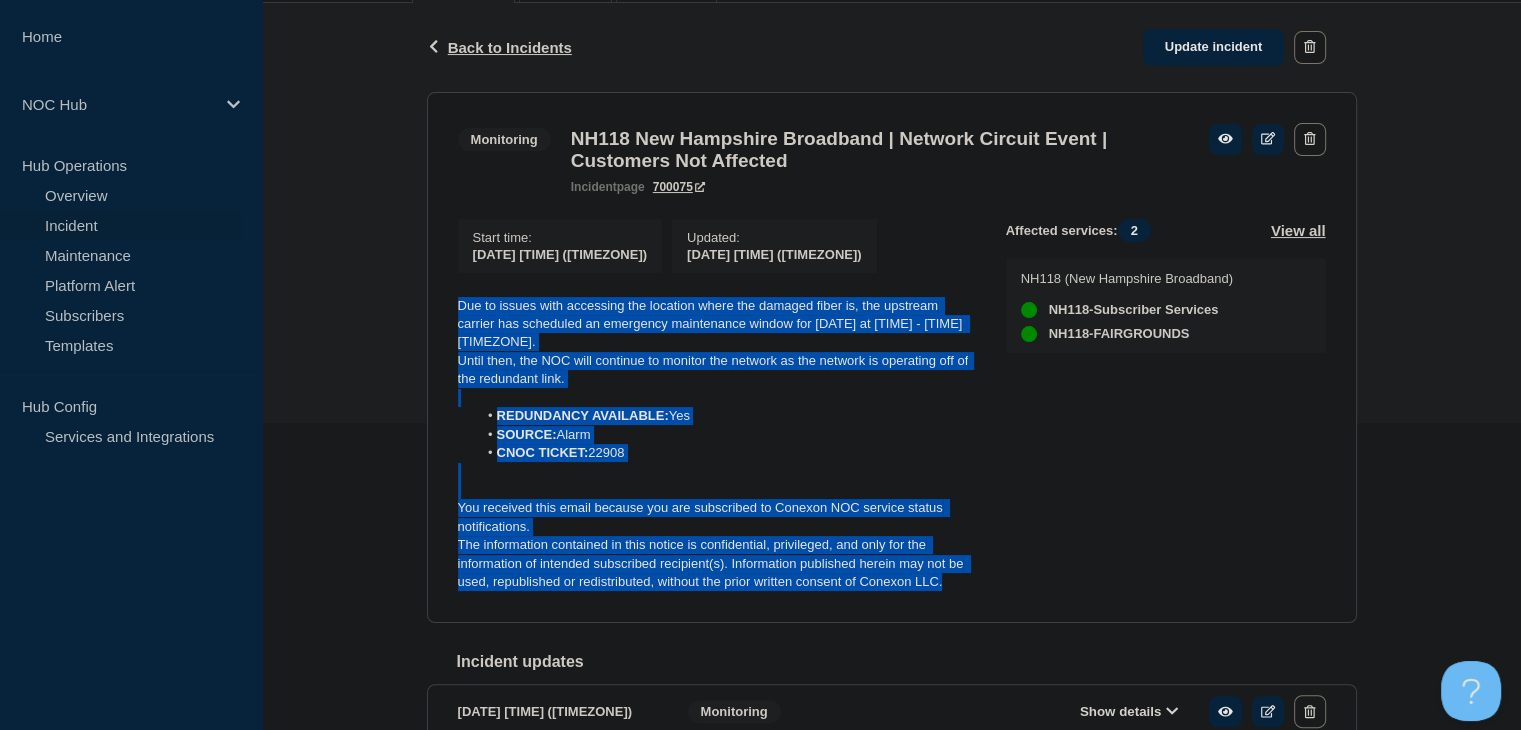 scroll, scrollTop: 200, scrollLeft: 0, axis: vertical 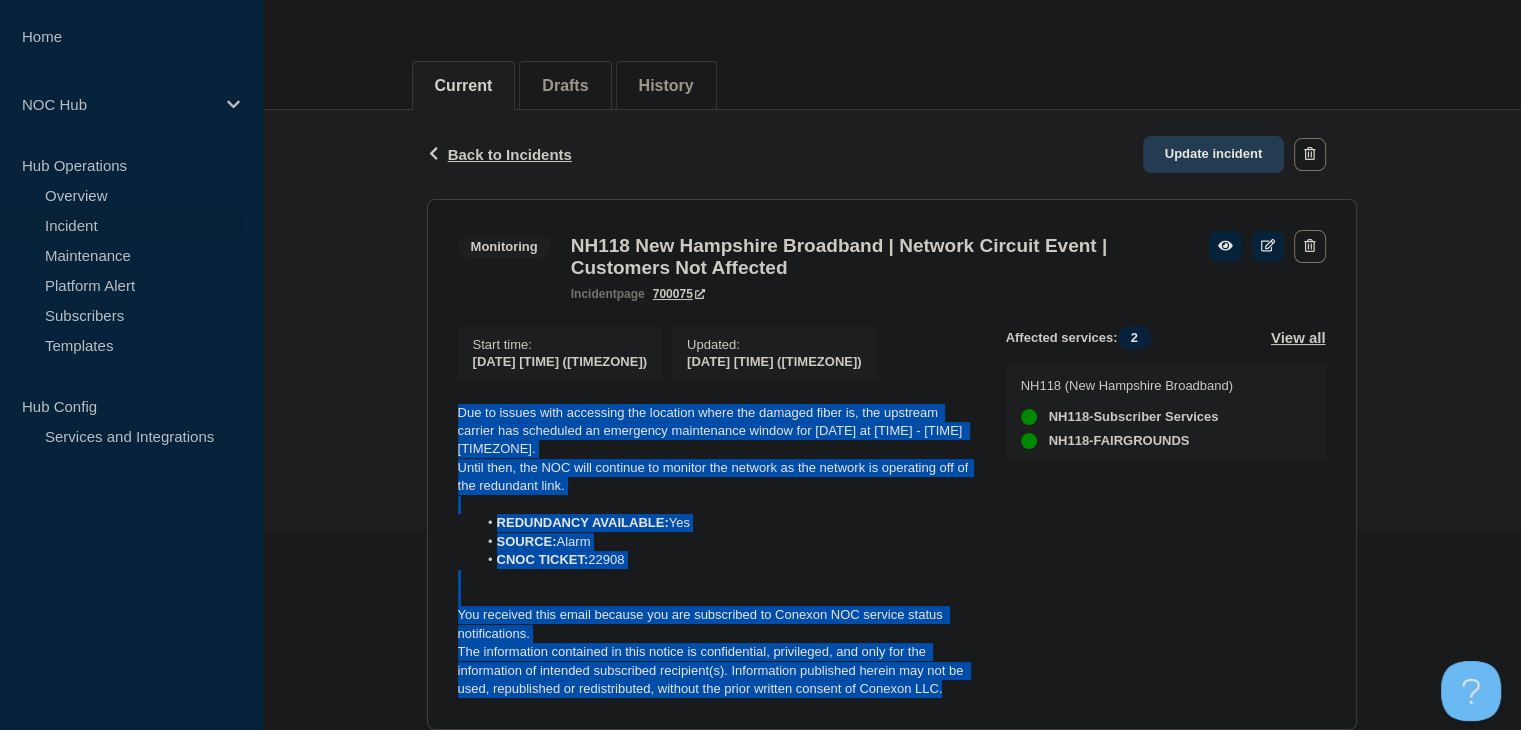 click on "Update incident" 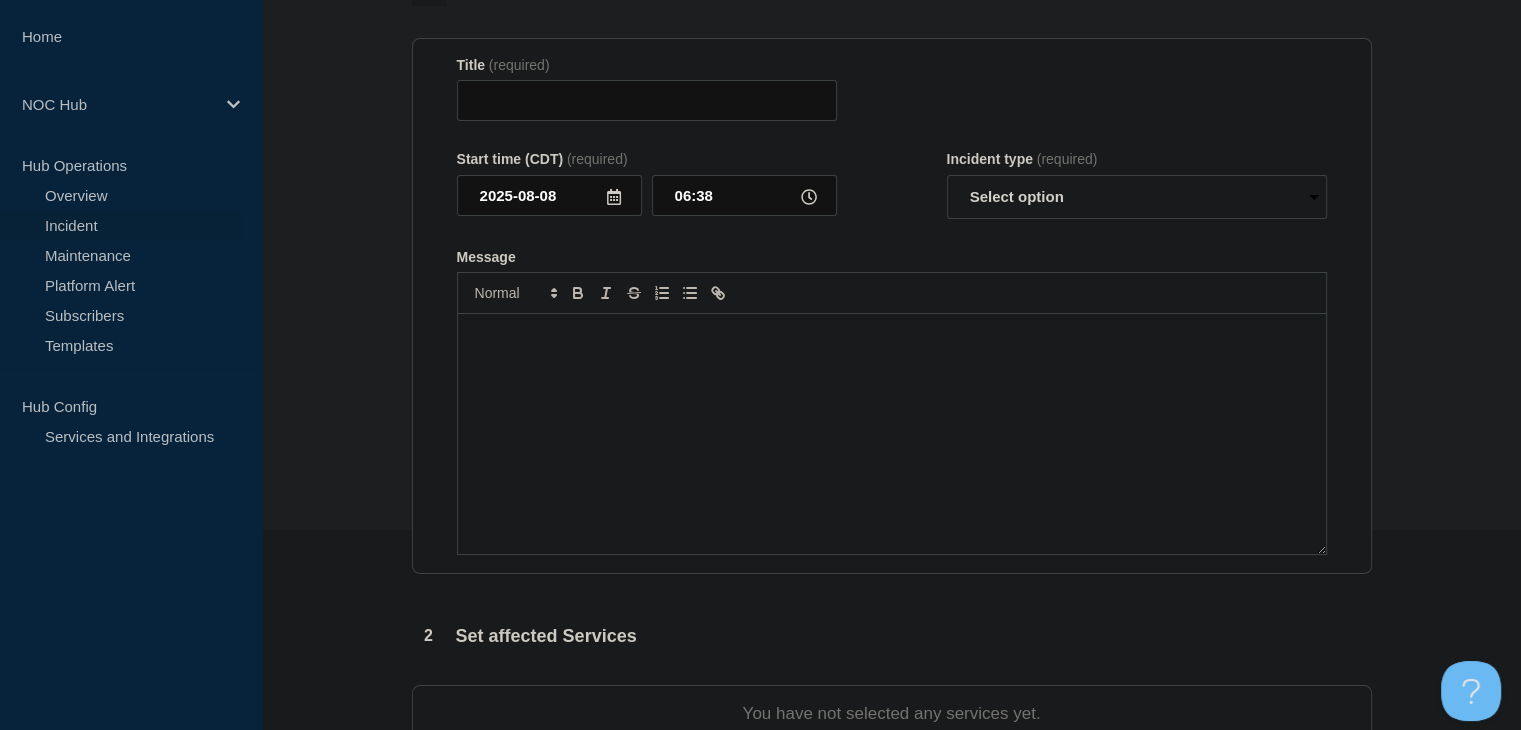 type on "NH118 New Hampshire Broadband | Network Circuit Event | Customers Not Affected" 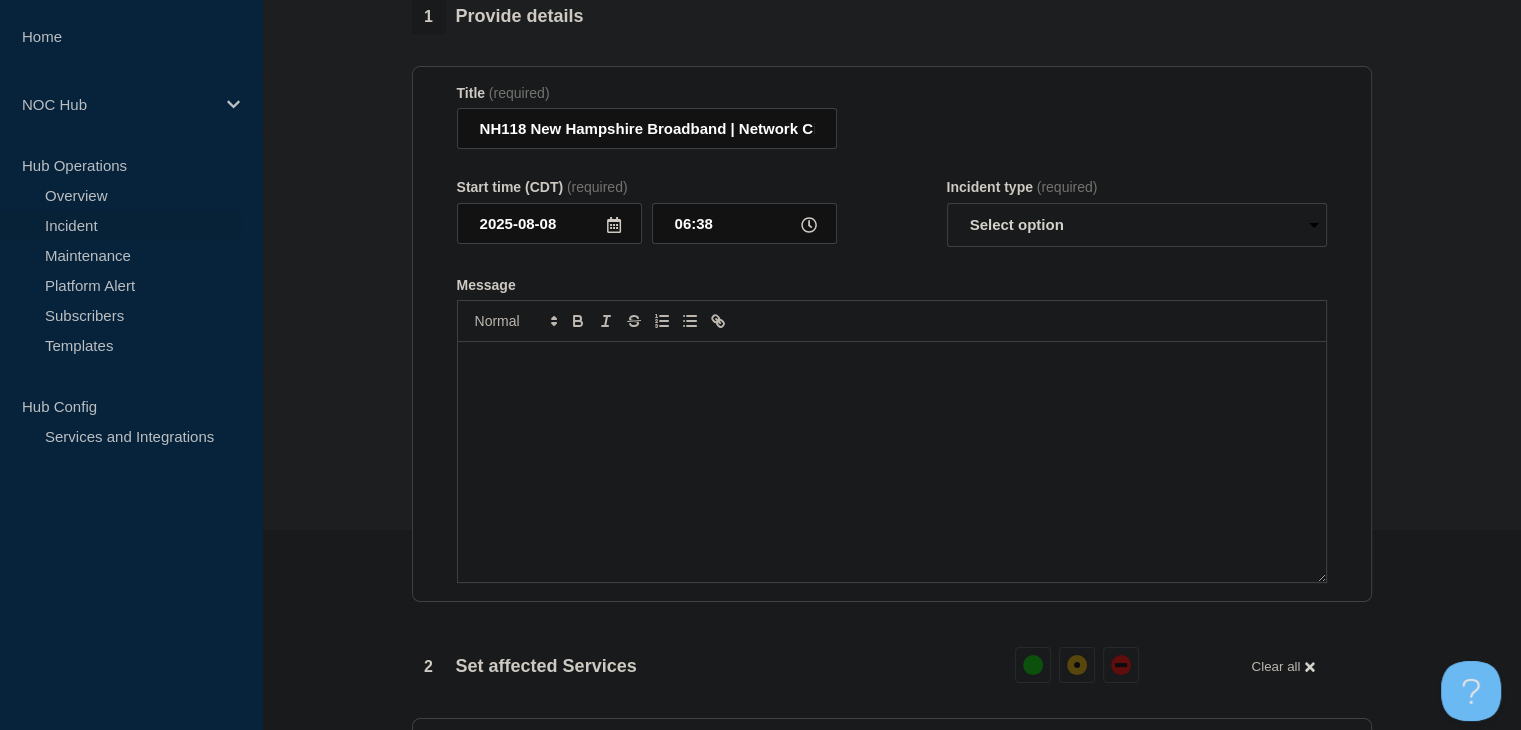 click at bounding box center (892, 363) 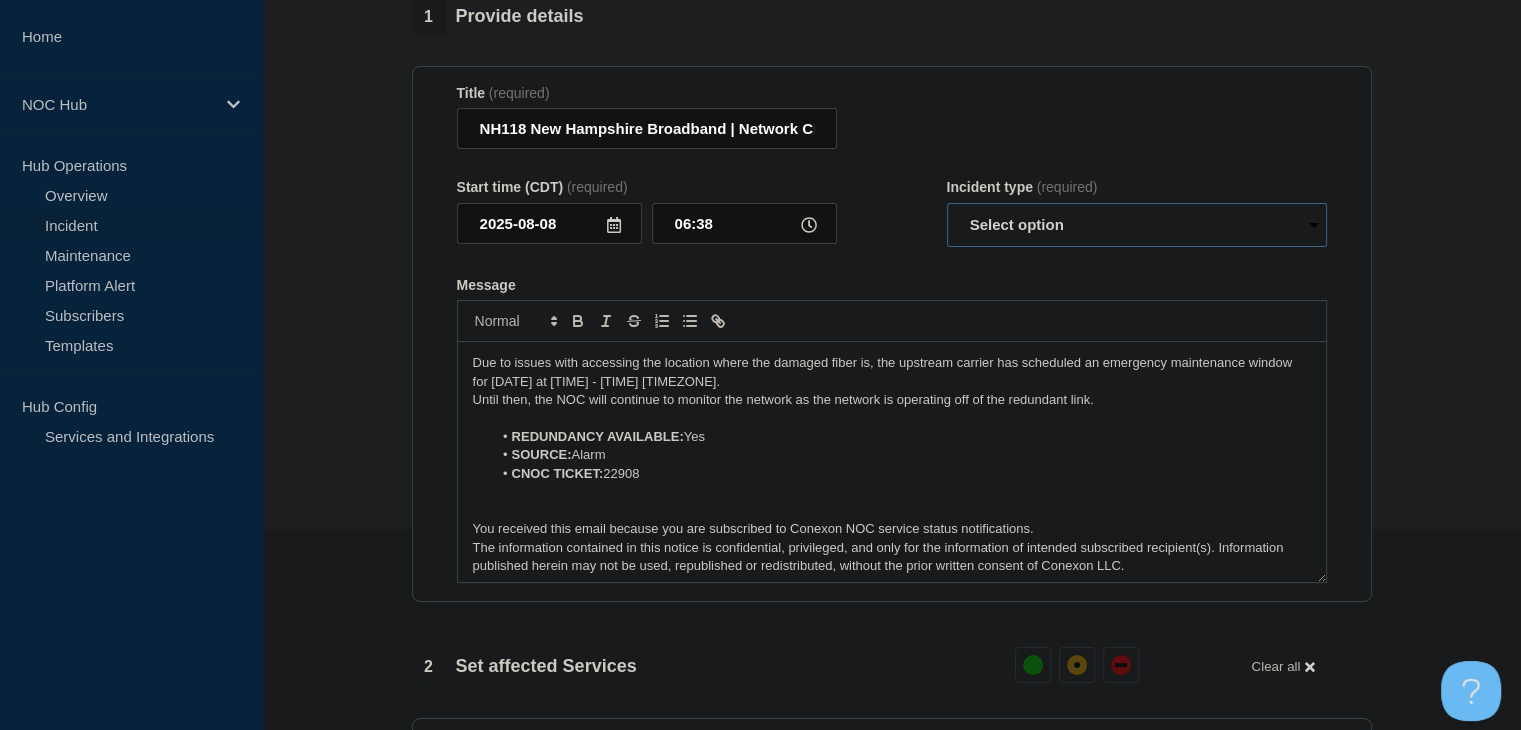 click on "Select option Investigating Identified Monitoring Resolved" at bounding box center [1137, 225] 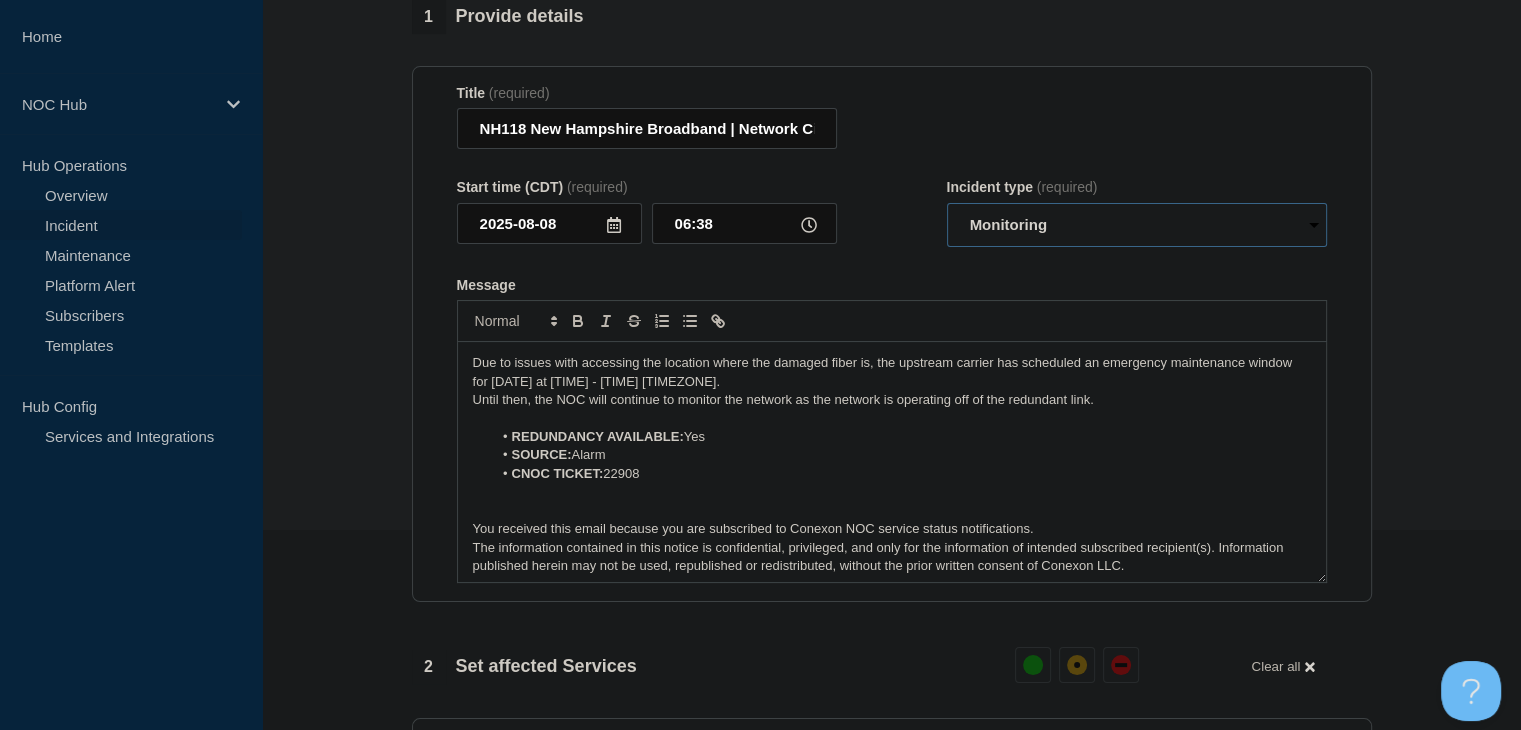 click on "Select option Investigating Identified Monitoring Resolved" at bounding box center (1137, 225) 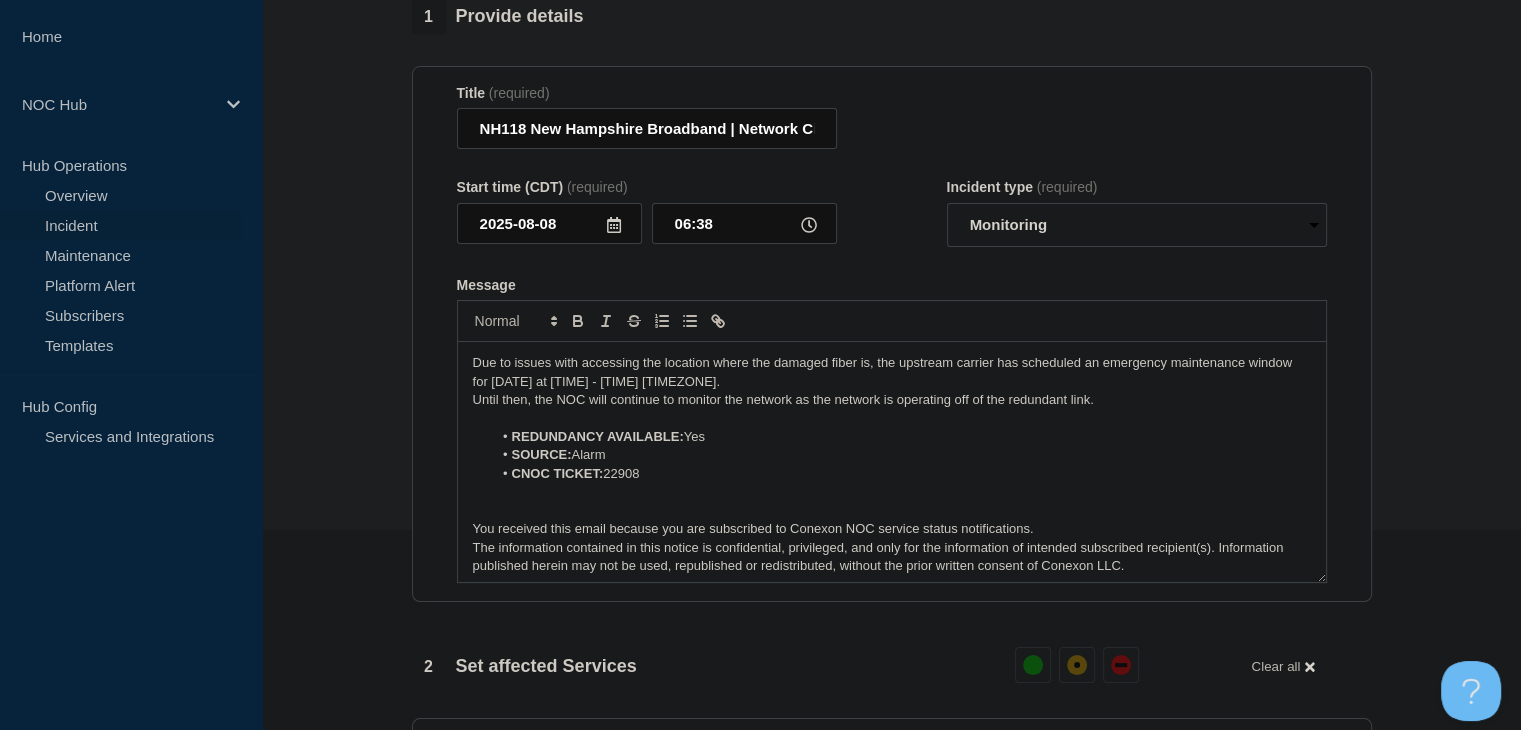 click on "Title (required) [LOCATION] [LOCATION] | Network Circuit Event | Customers Not Affected Start time ([TIMEZONE]) (required) [DATE] [TIME] Incident type (required) Select option Investigating Identified Monitoring Resolved Message Due to issues with accessing the location where the damaged fiber is, the upstream carrier has scheduled an emergency maintenance window for [DATE] at [TIME] - [TIME] [TIMEZONE]. Until then, the NOC will continue to monitor the network as the network is operating off of the redundant link. REDUNDANCY AVAILABLE: Yes SOURCE: Alarm CNOC TICKET: [TICKET_ID] You received this email because you are subscribed to Conexon NOC service status notifications. The information contained in this notice is confidential, privileged, and only for the information of intended subscribed recipient(s). Information published herein may not be used, republished or redistributed, without the prior written consent of Conexon LLC." 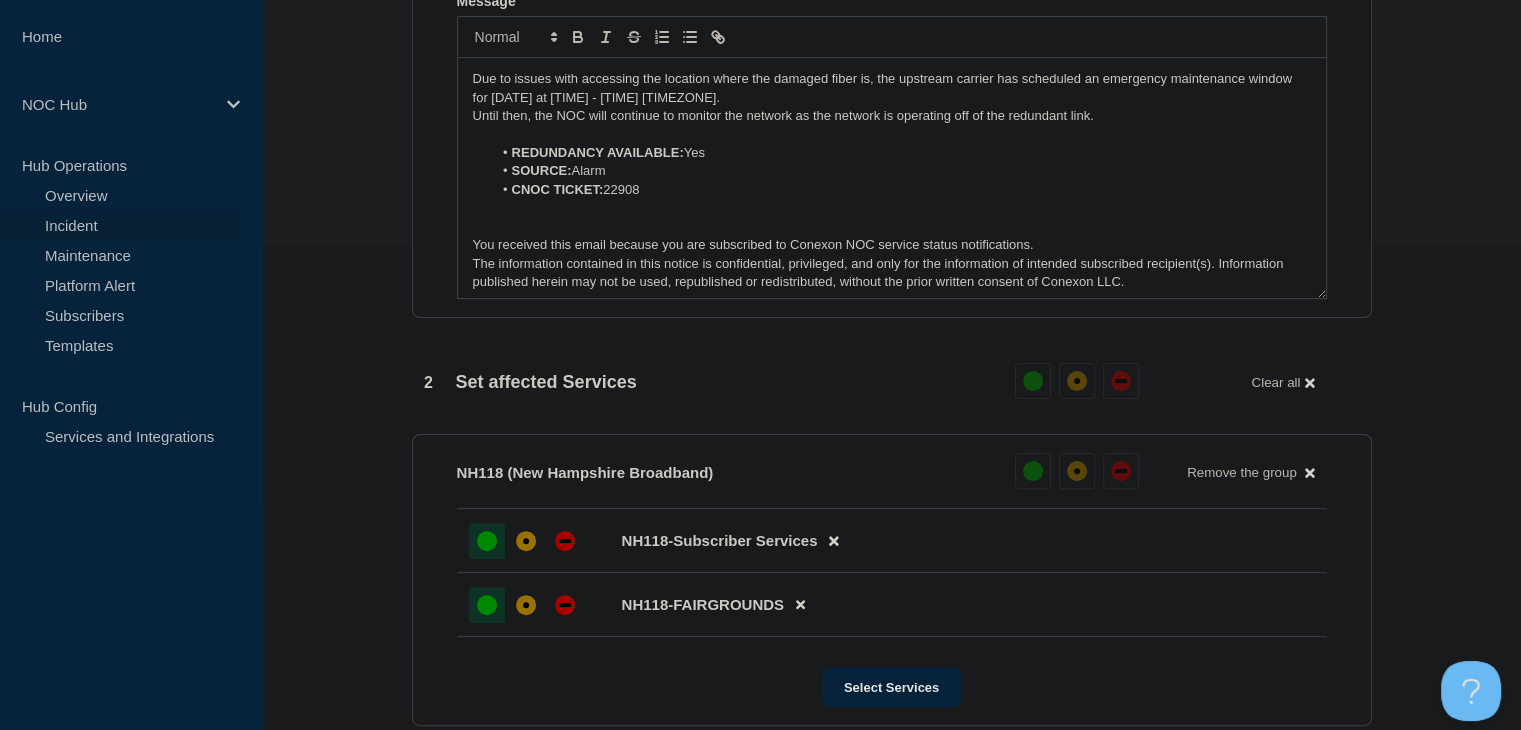 scroll, scrollTop: 900, scrollLeft: 0, axis: vertical 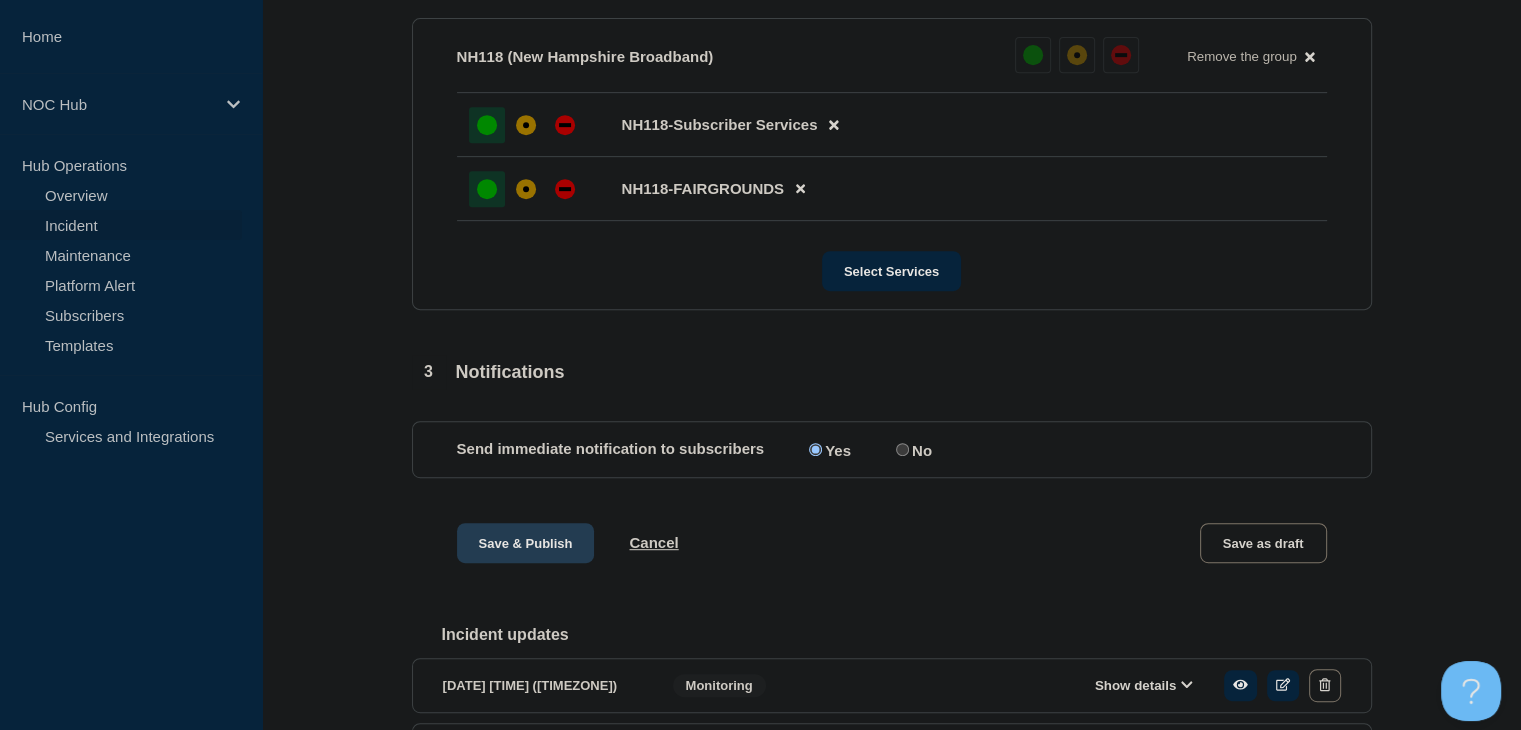click on "Save & Publish" at bounding box center (526, 543) 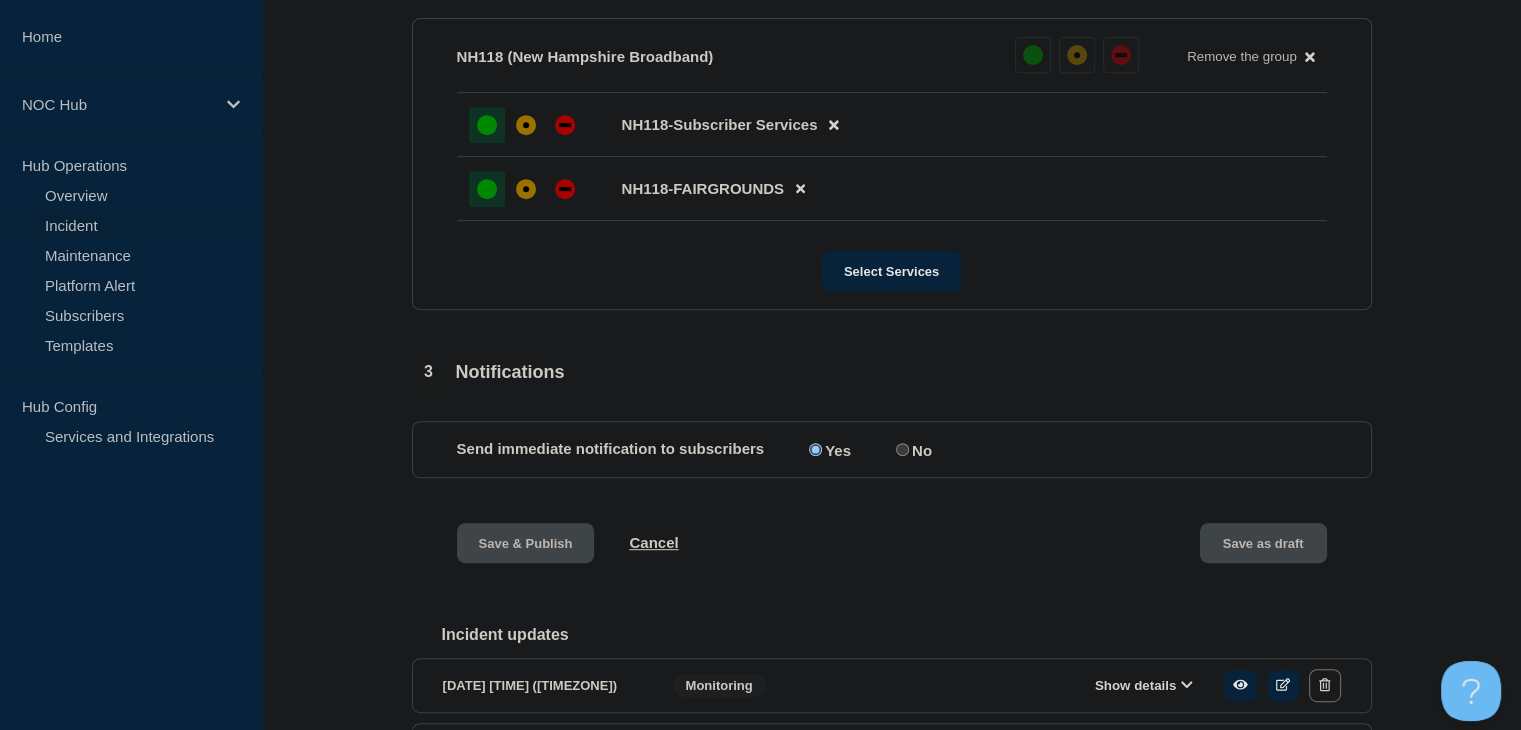 scroll, scrollTop: 0, scrollLeft: 0, axis: both 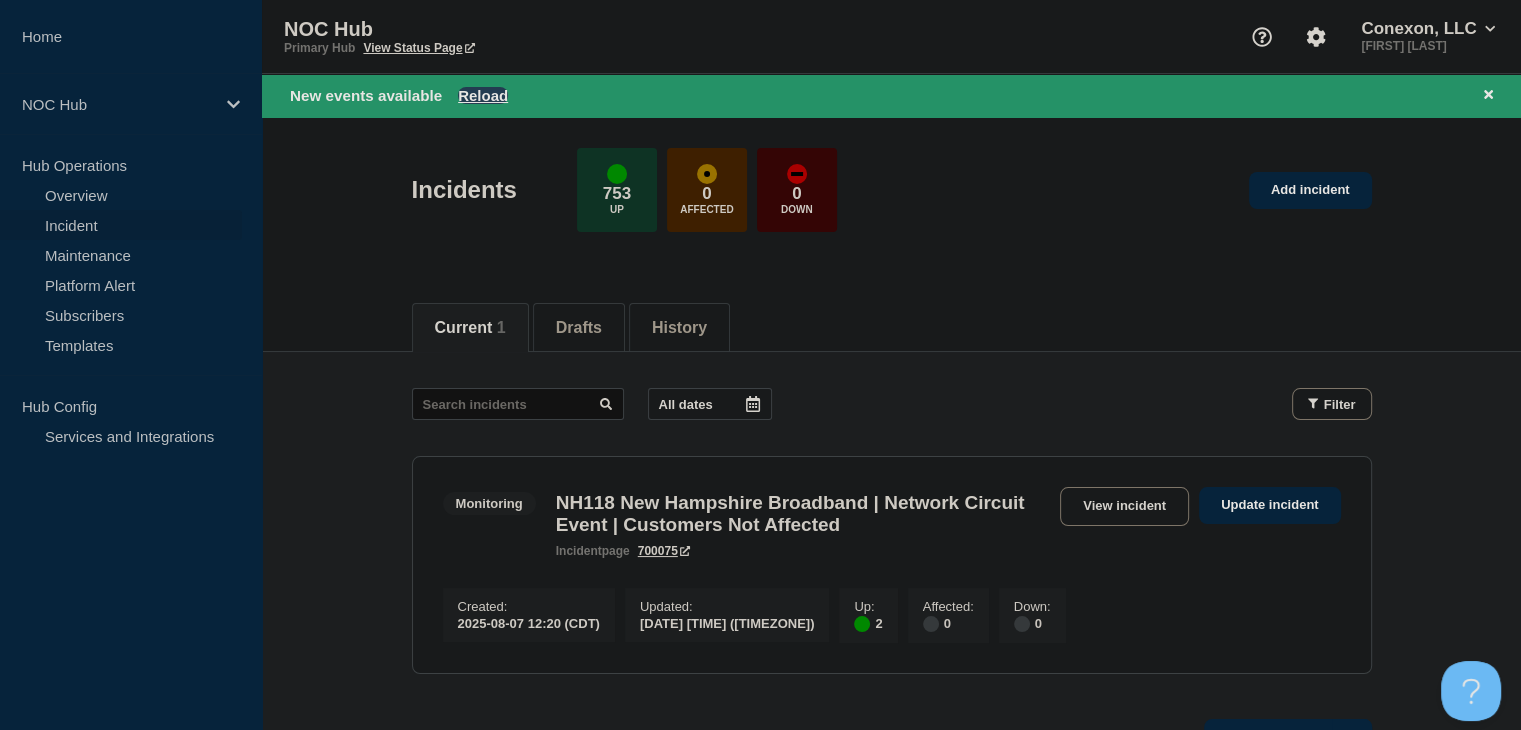 click on "Reload" at bounding box center [483, 95] 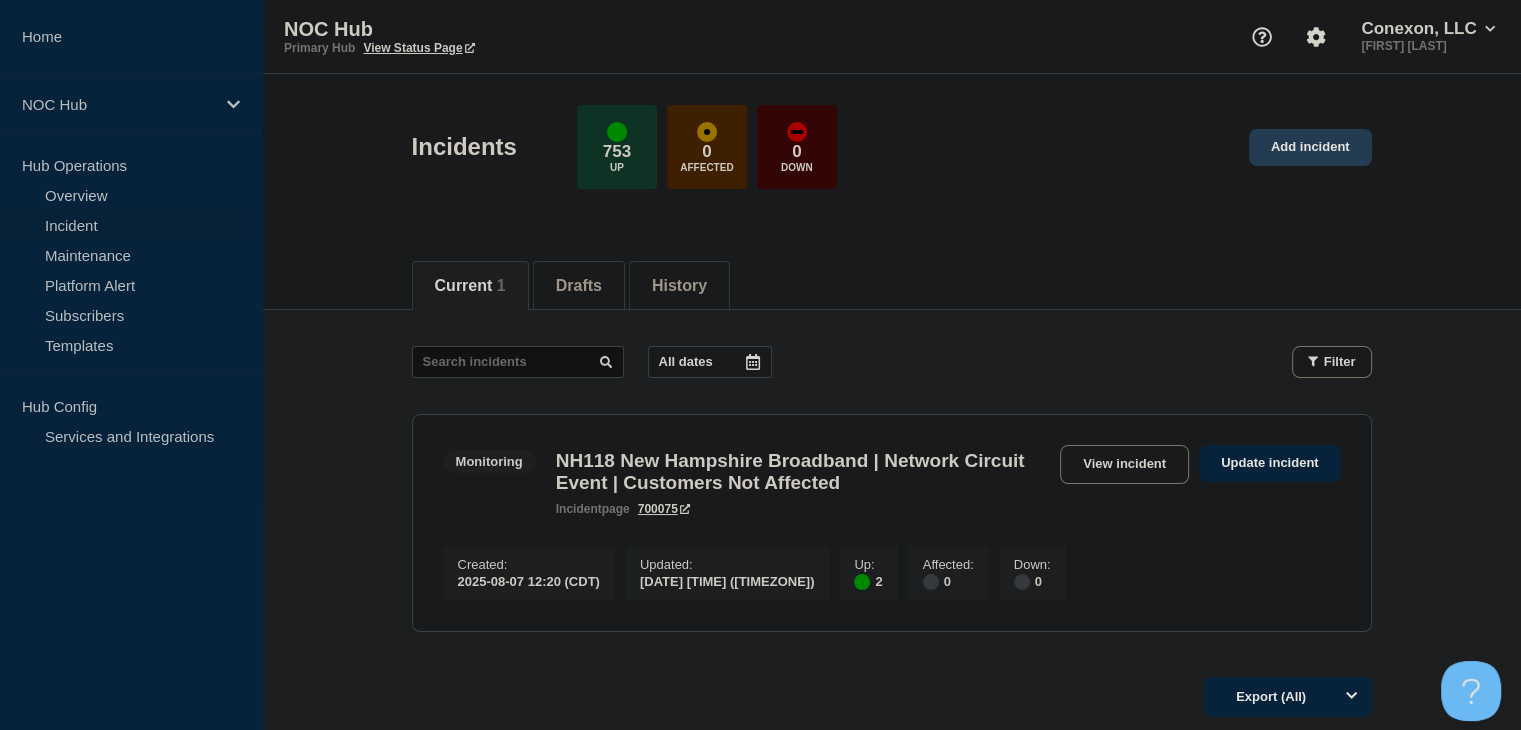 click on "Add incident" 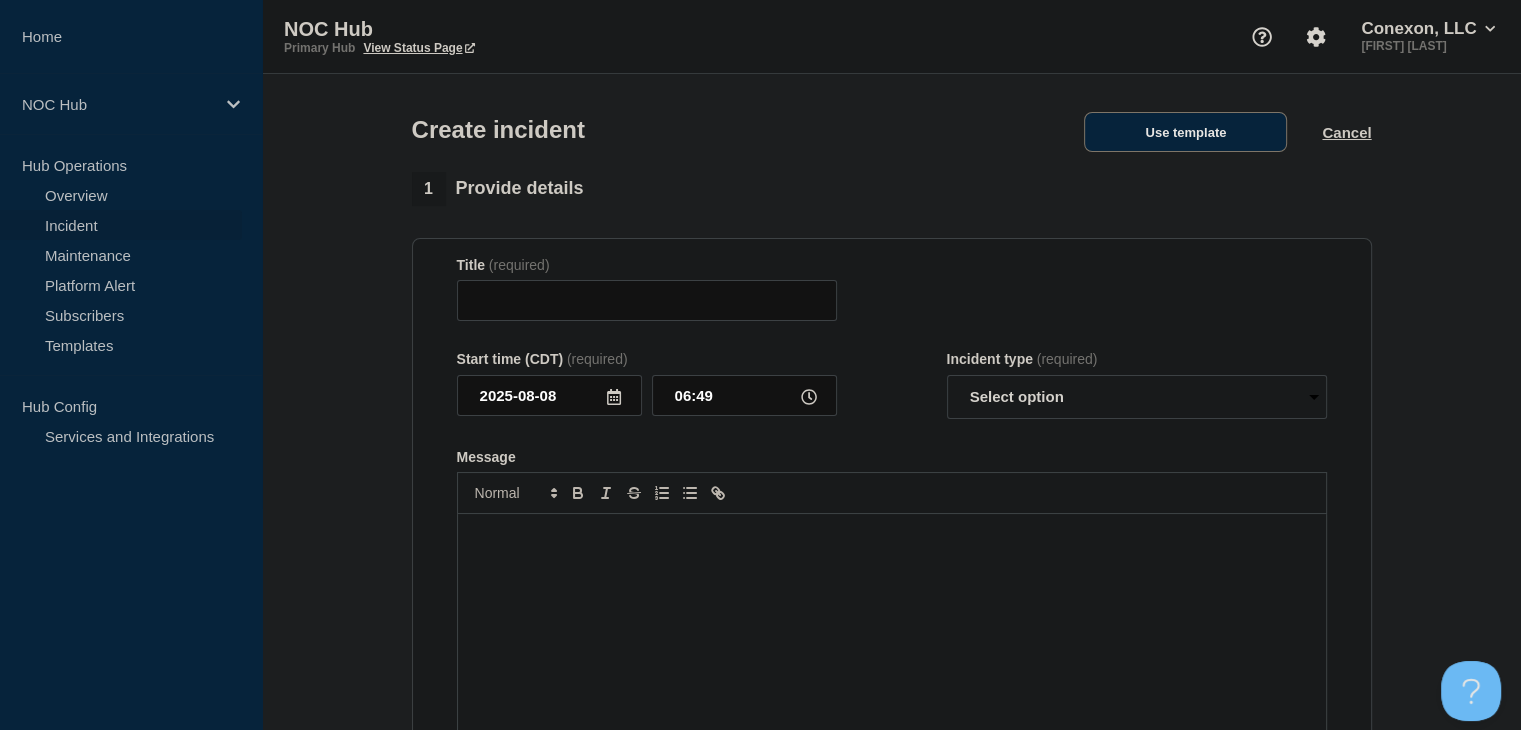 click on "Use template" at bounding box center (1185, 132) 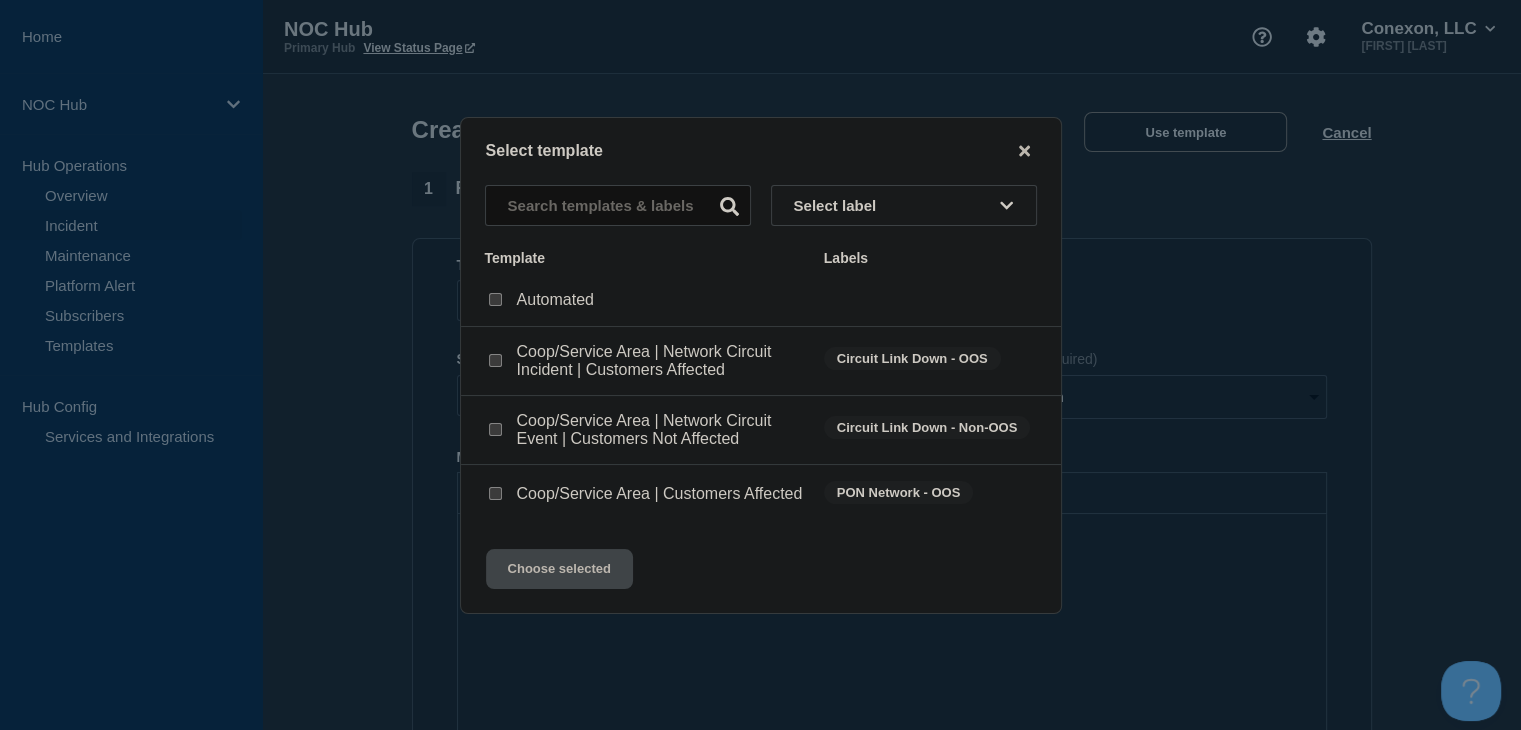 click at bounding box center (495, 361) 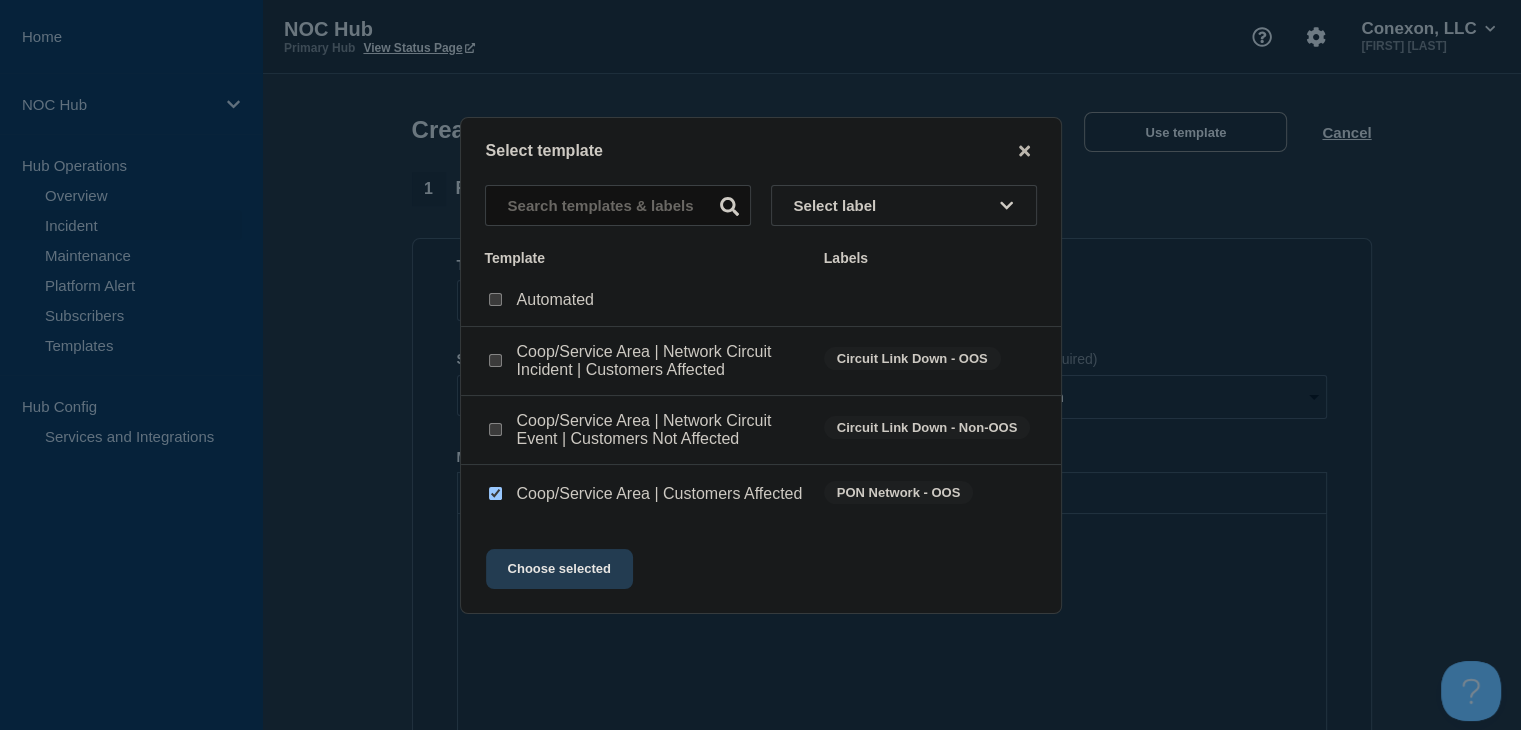 click on "Choose selected" 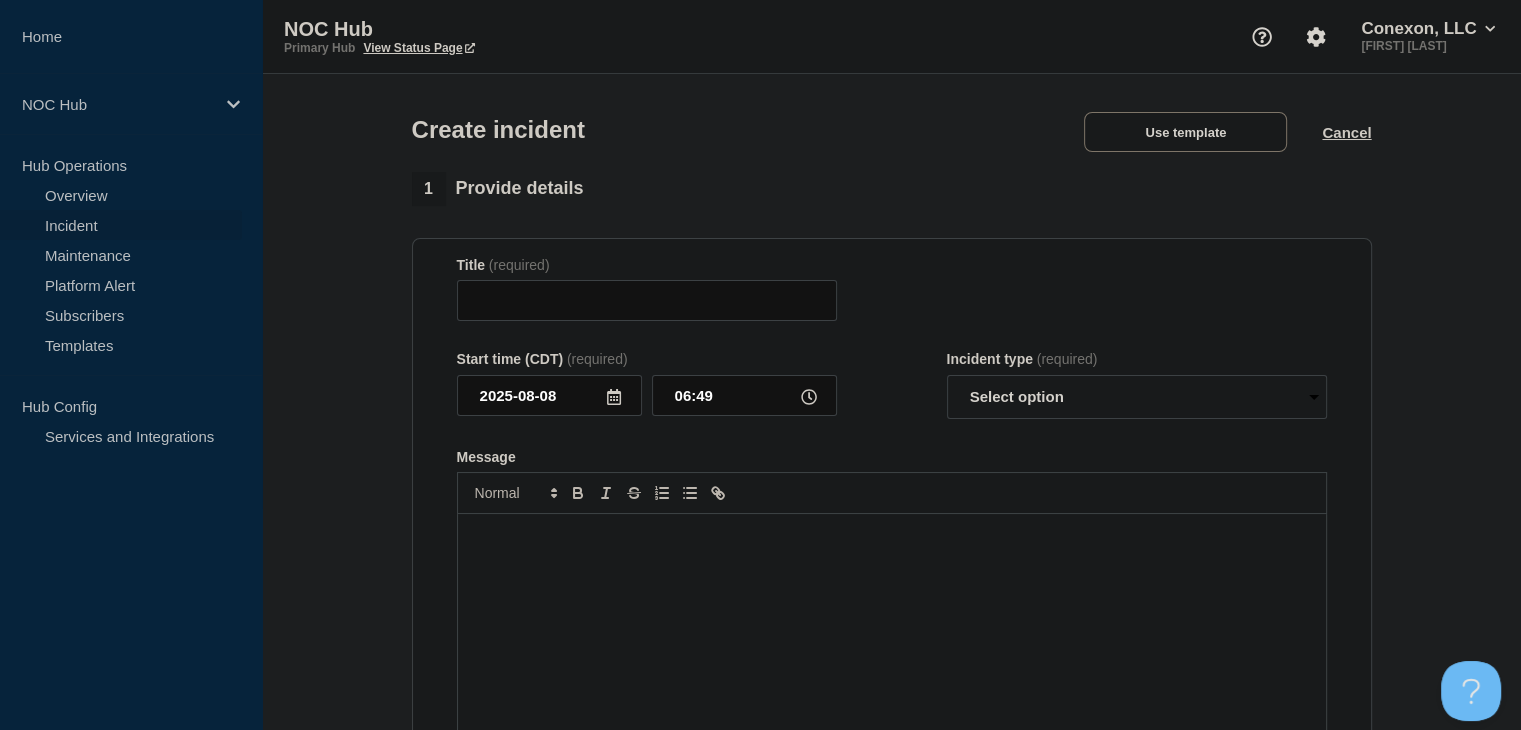 type on "Coop/Service Area | Customers Affected" 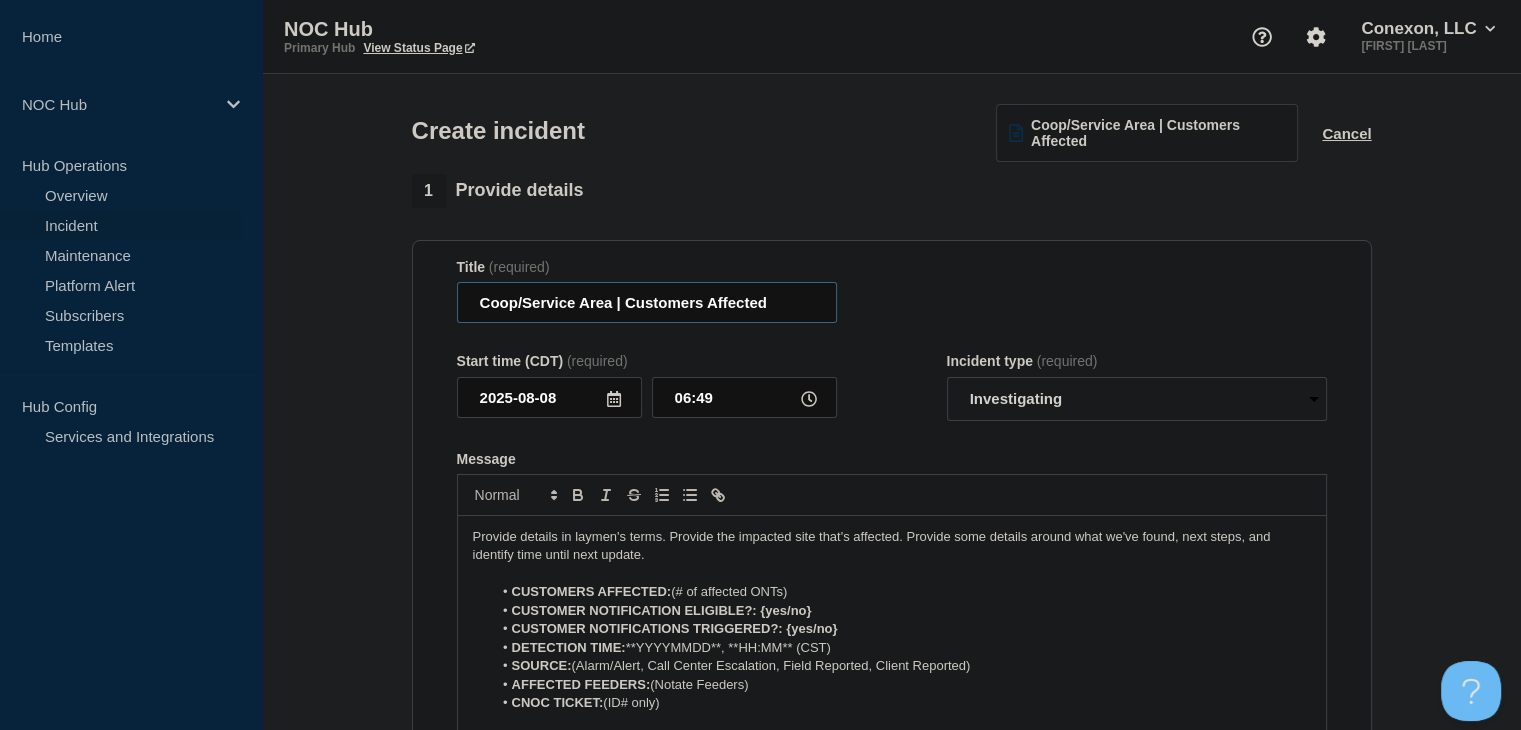 click on "Coop/Service Area | Customers Affected" at bounding box center (647, 302) 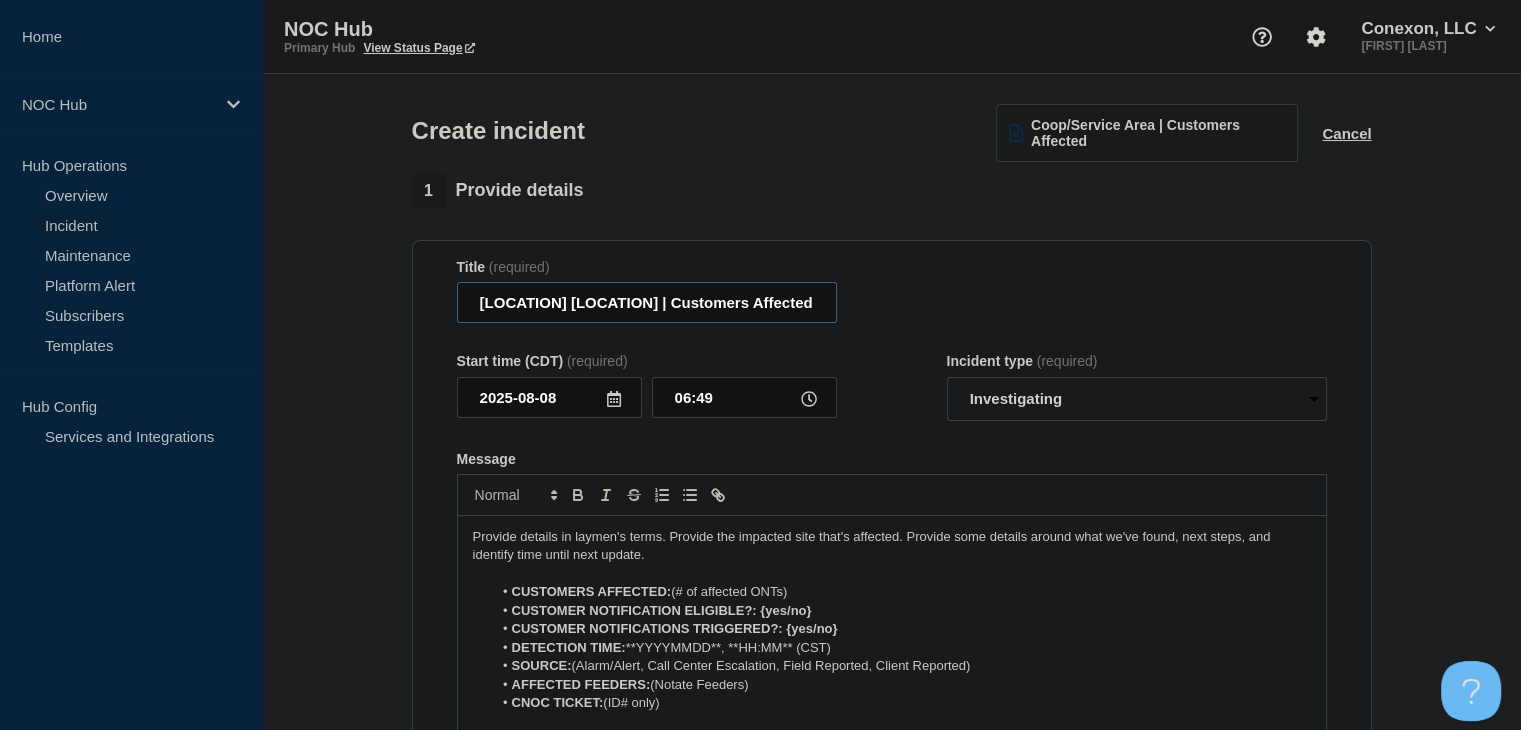 type on "[LOCATION] [LOCATION] | Customers Affected" 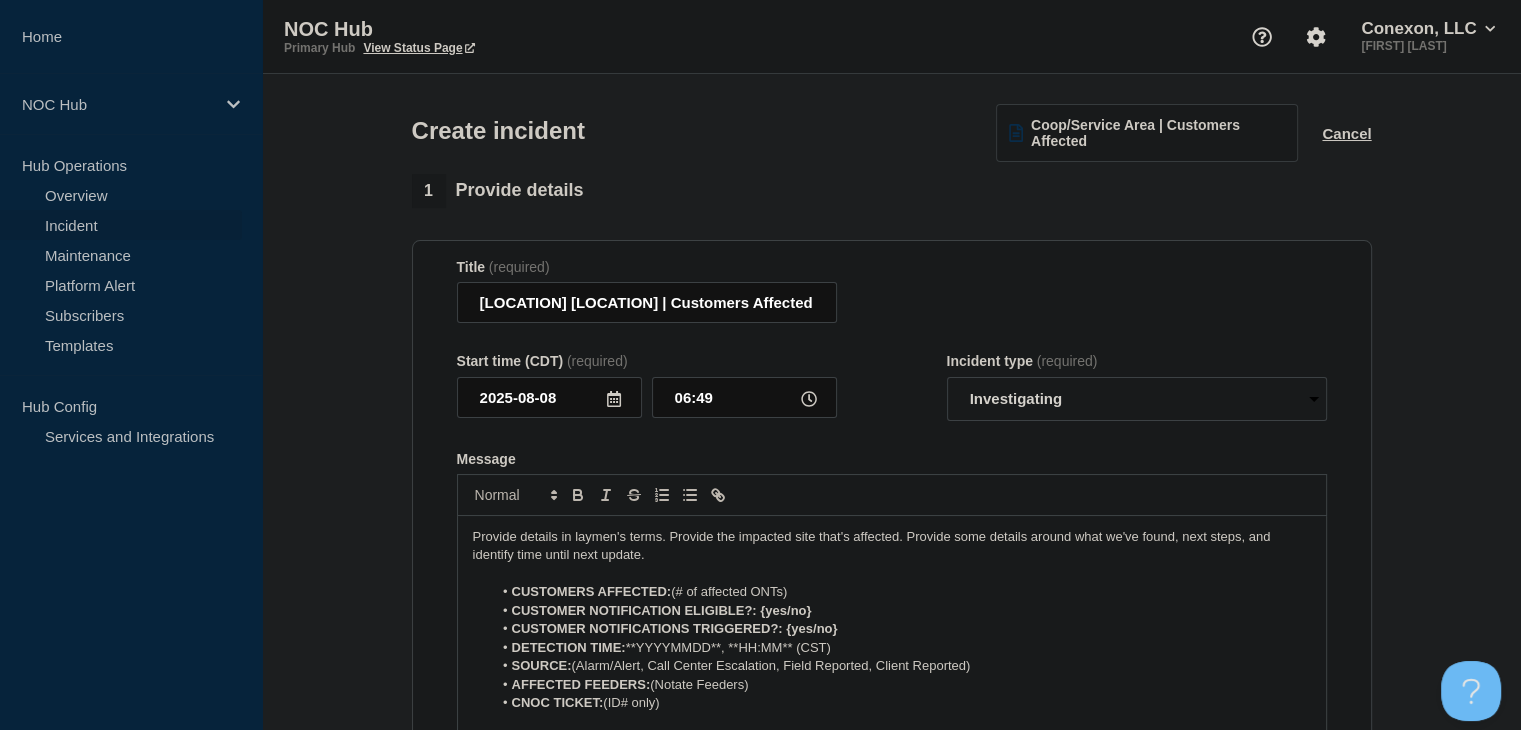 click on "Title (required) [LOCATION] [LOCATION] | Customers Affected Start time ([TIMEZONE]) (required) [DATE] [TIME] Incident type (required) Select option Investigating Identified Monitoring Message Provide details in laymen's terms. Provide the impacted site that's affected. Provide some details around what we've found, next steps, and identify time until next update. CUSTOMERS AFFECTED: (# of affected ONTs) CUSTOMER NOTIFICATION ELIGIBLE?: {yes/no} CUSTOMER NOTIFICATIONS TRIGGERED?: {yes/no} DETECTION TIME: [DATE], **HH:MM** ([TIMEZONE]) SOURCE: (Alarm/Alert, Call Center Escalation, Field Reported, Client Reported) AFFECTED FEEDERS: (Notate Feeders) CNOC TICKET: (ID# only) You received this email because you are subscribed to Conexon NOC service status notifications." 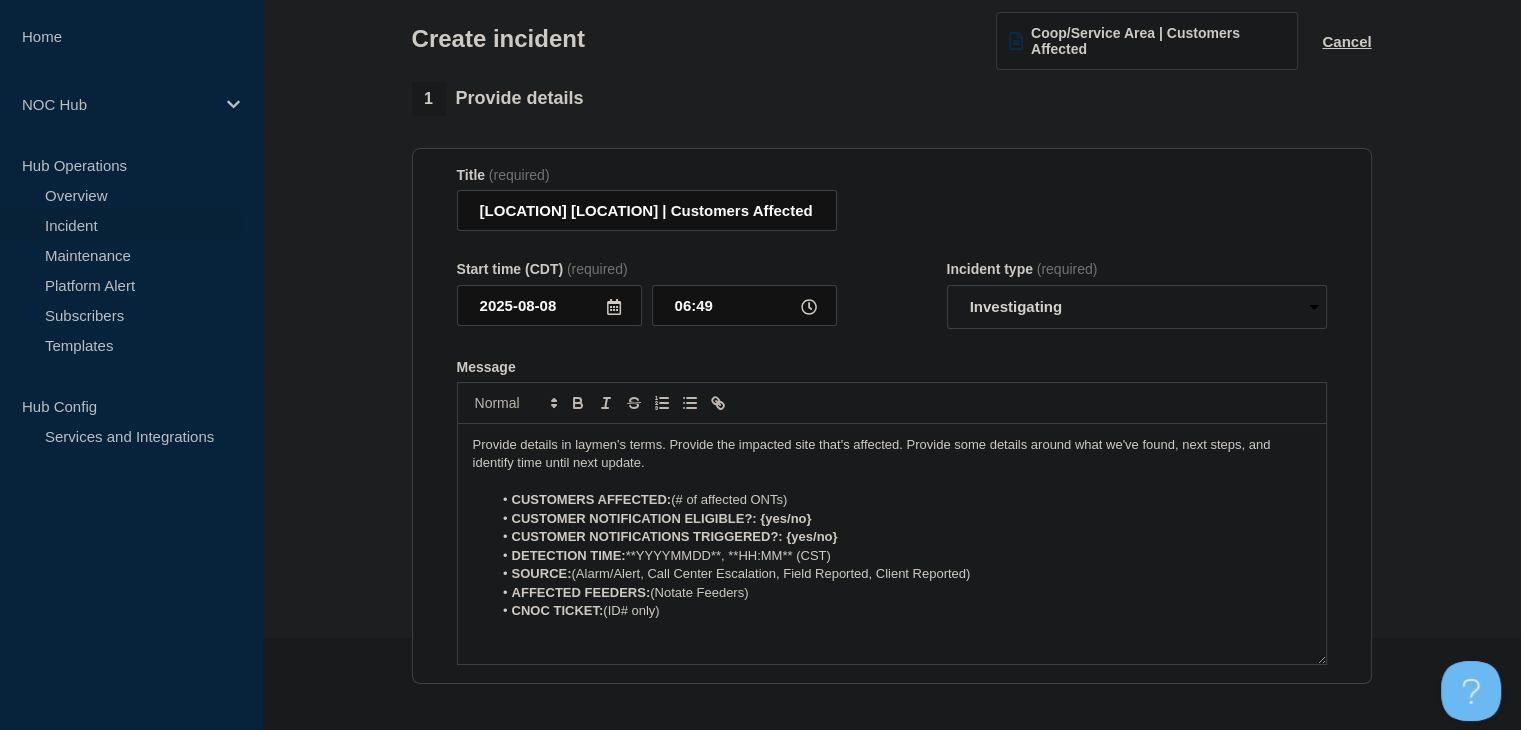scroll, scrollTop: 200, scrollLeft: 0, axis: vertical 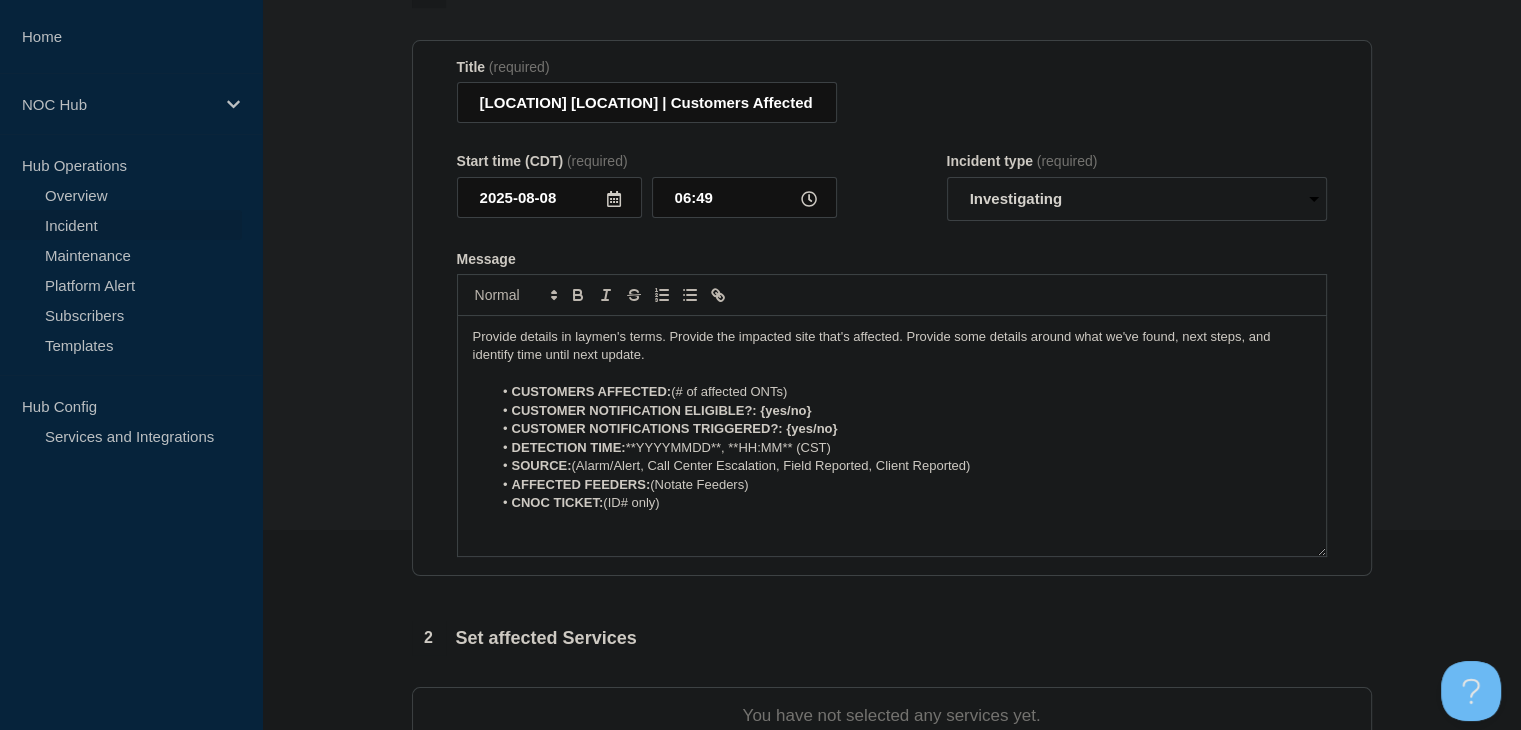 click on "CUSTOMERS AFFECTED:  (# of affected ONTs)" at bounding box center [901, 392] 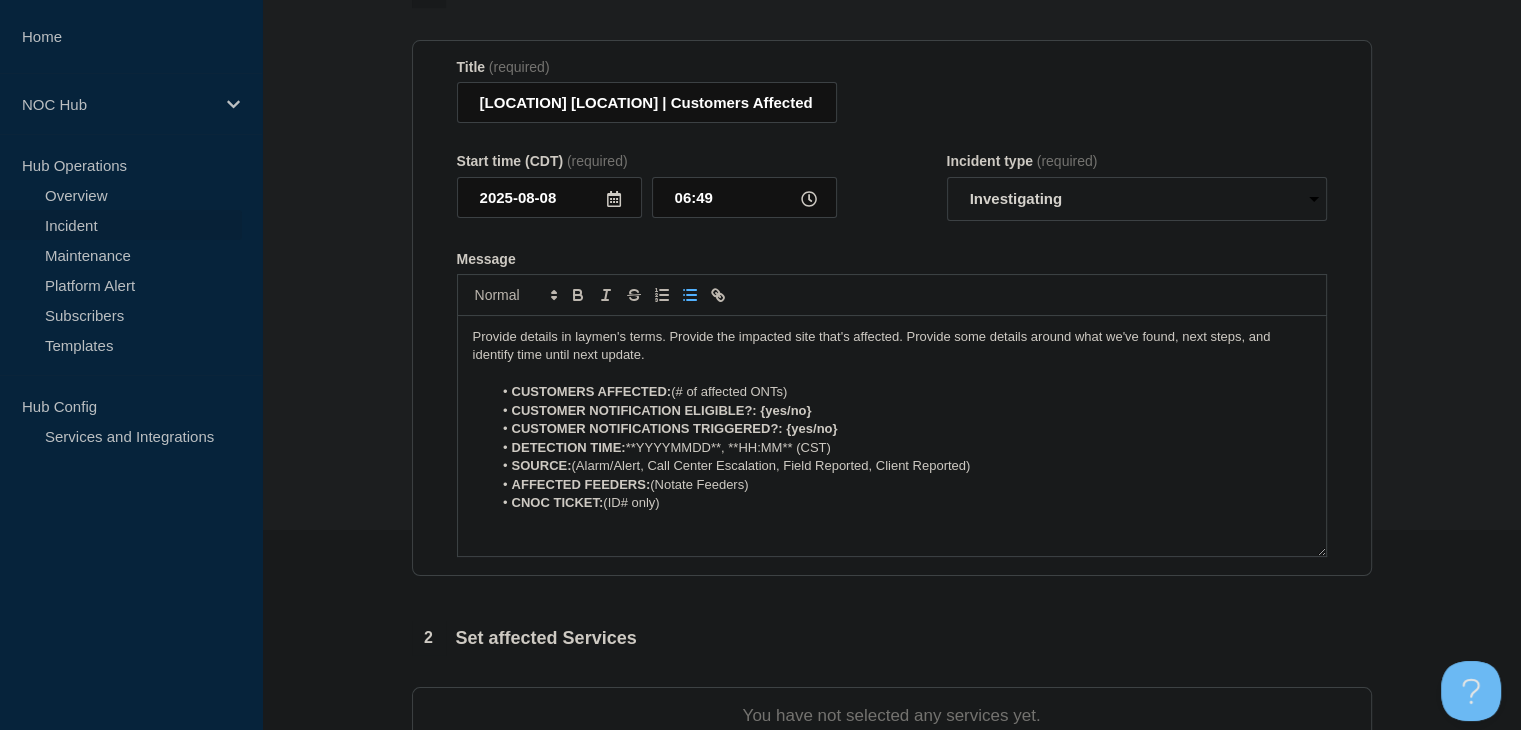 type 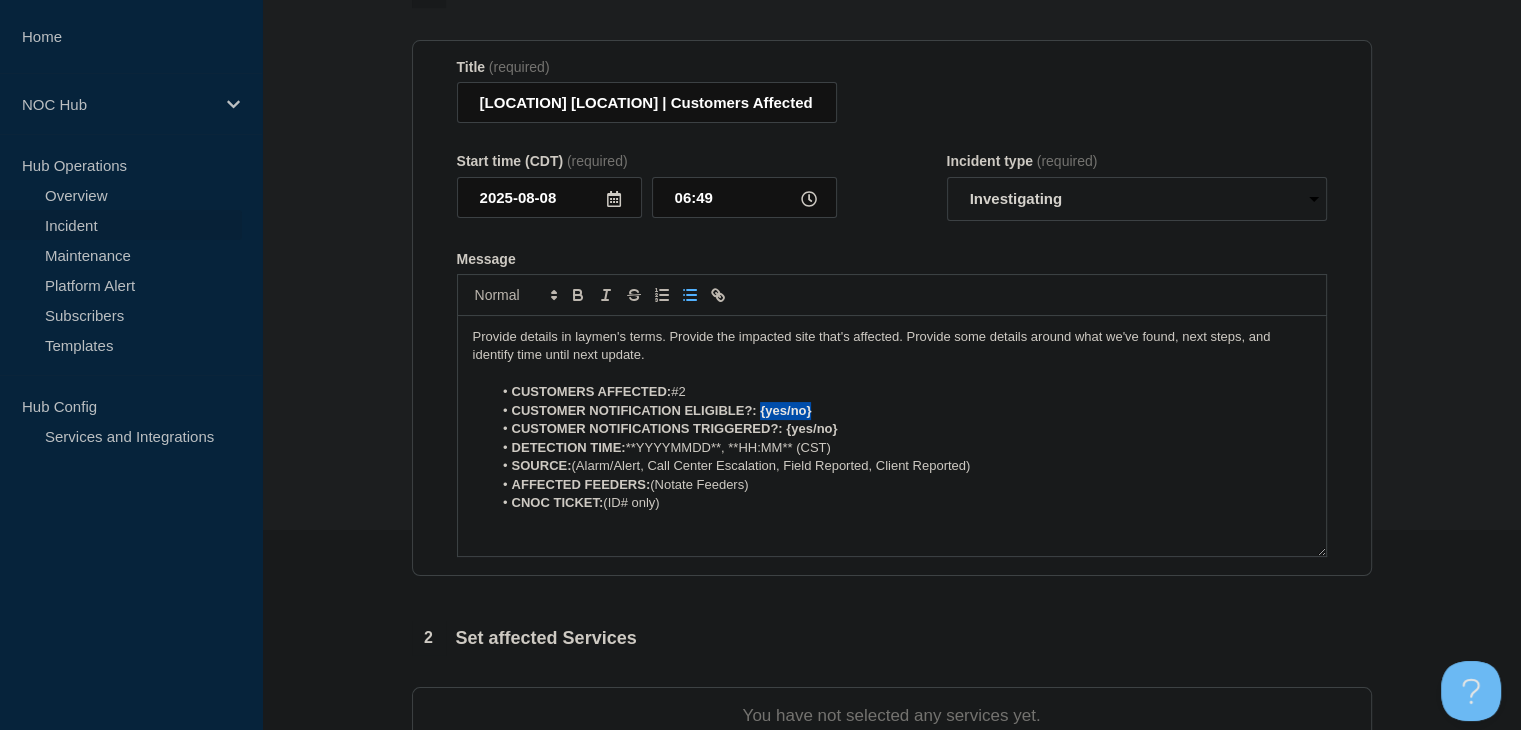 drag, startPoint x: 830, startPoint y: 416, endPoint x: 760, endPoint y: 421, distance: 70.178345 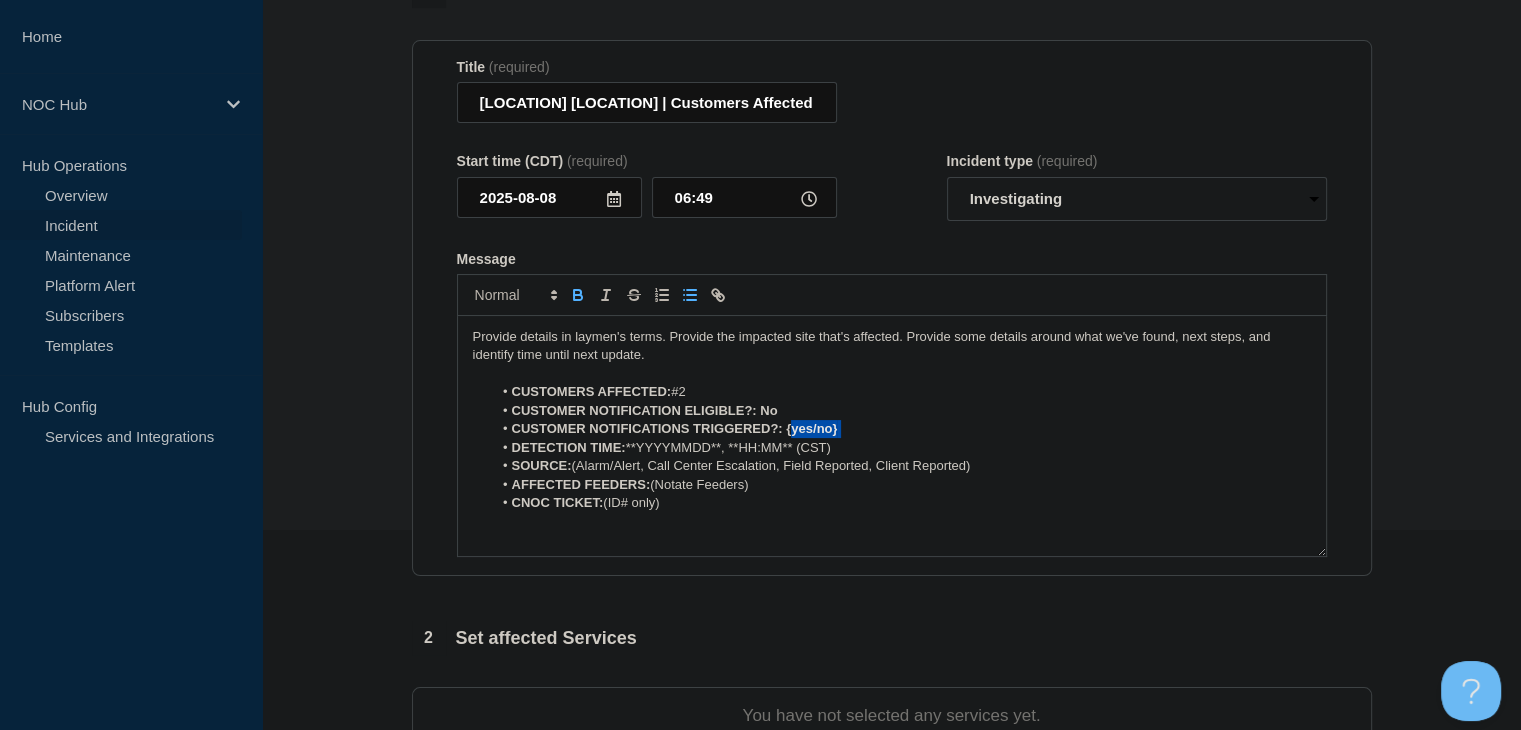 drag, startPoint x: 845, startPoint y: 434, endPoint x: 793, endPoint y: 436, distance: 52.03845 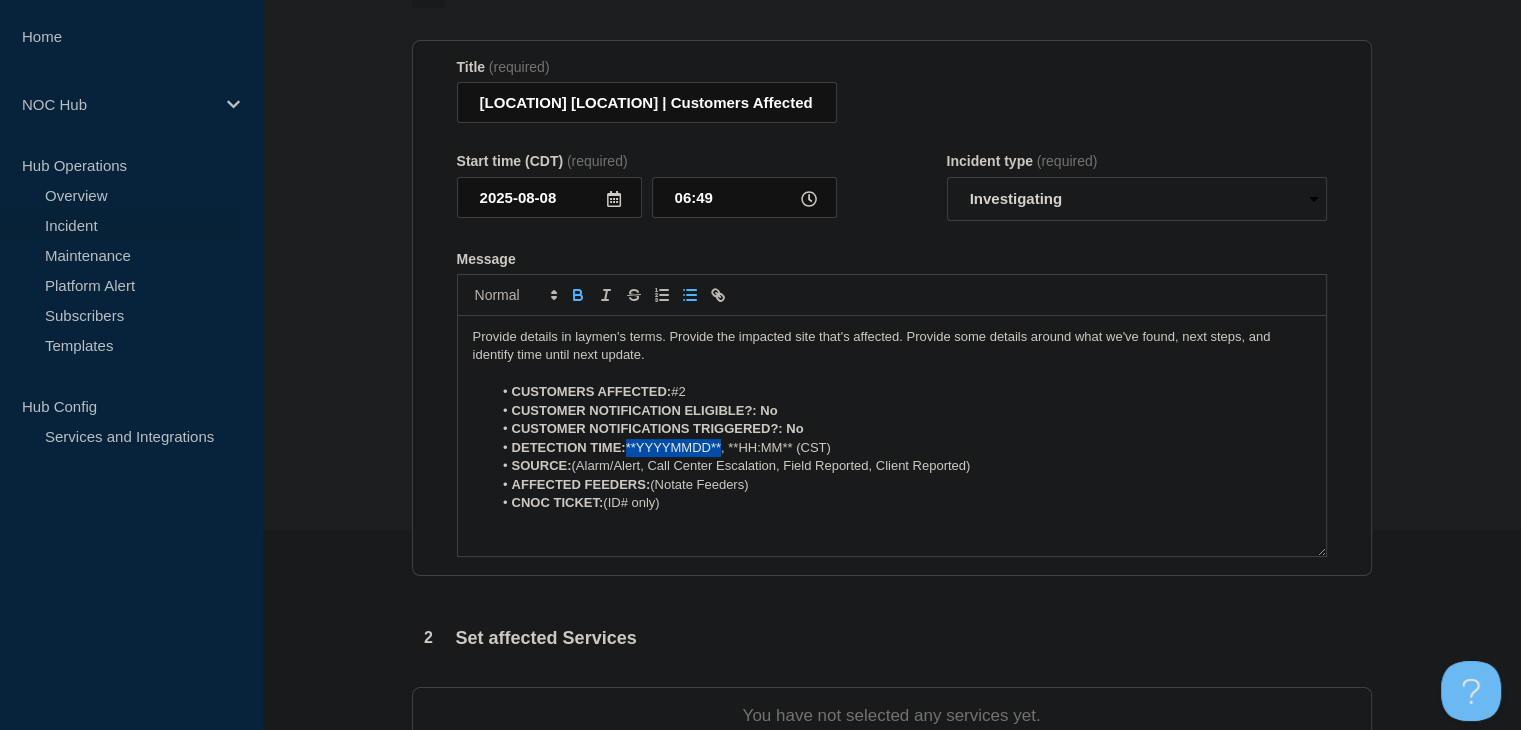 drag, startPoint x: 722, startPoint y: 455, endPoint x: 635, endPoint y: 458, distance: 87.05171 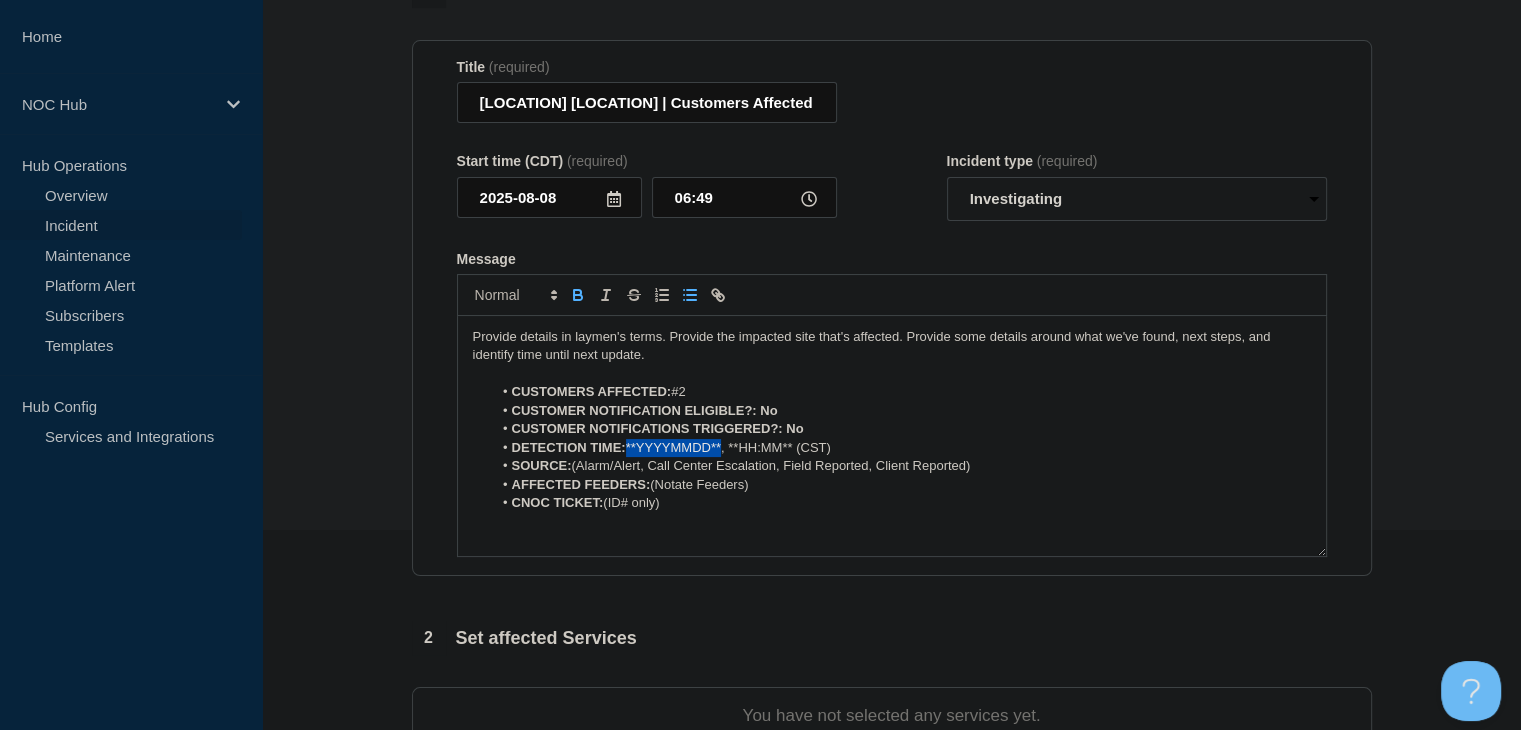 click on "DETECTION TIME: [DATE], **HH:MM** ([TIMEZONE])" at bounding box center (901, 448) 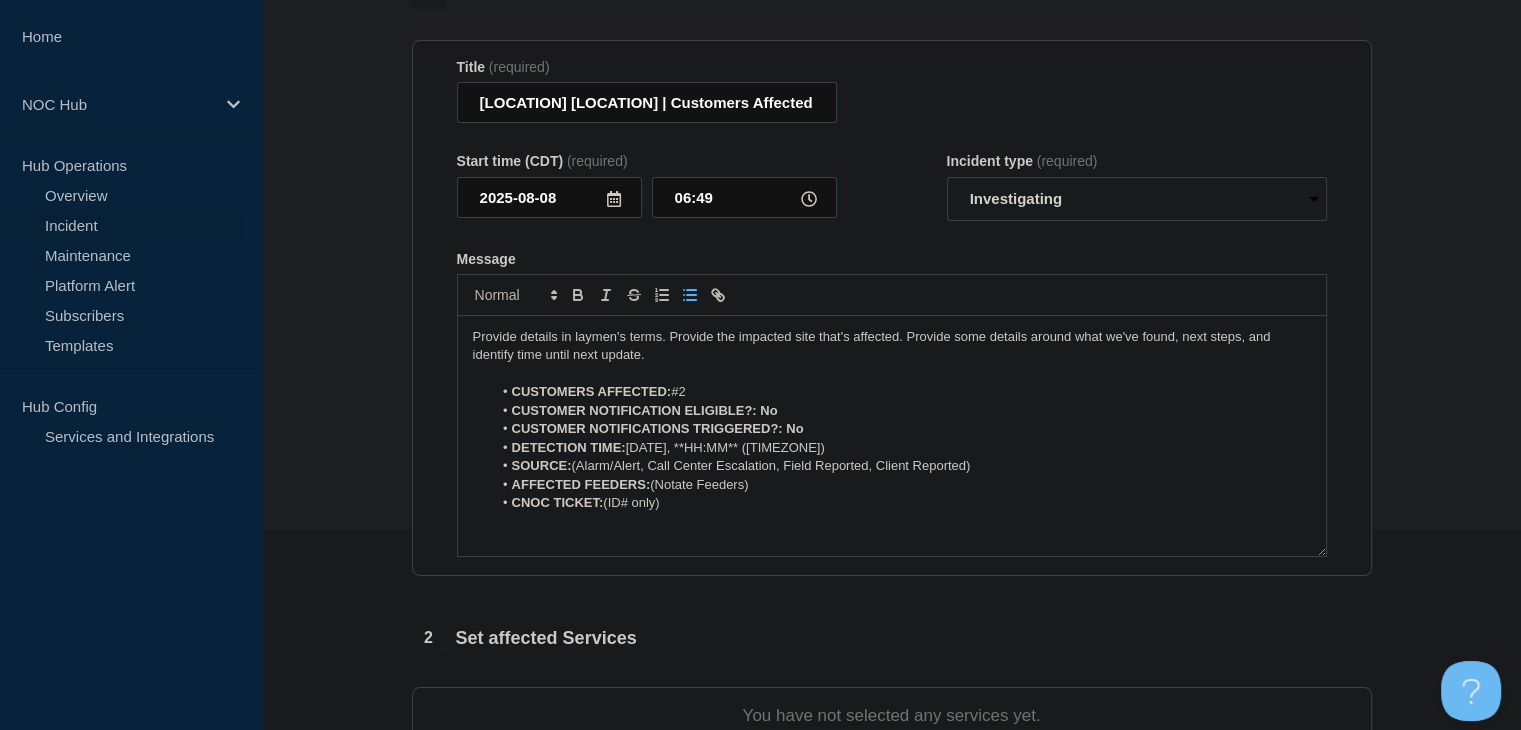 click on "SOURCE:  (Alarm/Alert, Call Center Escalation, Field Reported, Client Reported)" at bounding box center [901, 466] 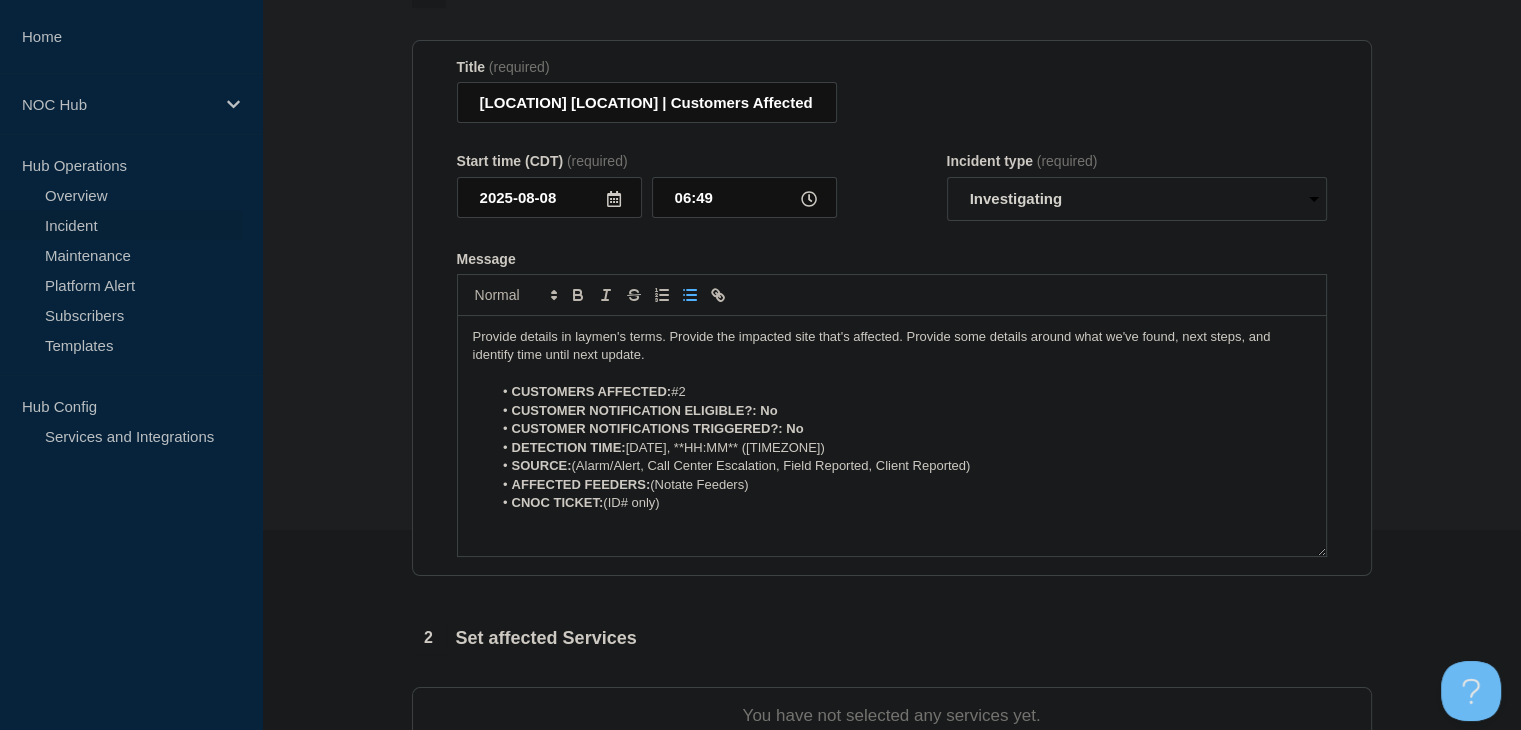 drag, startPoint x: 841, startPoint y: 472, endPoint x: 648, endPoint y: 473, distance: 193.0026 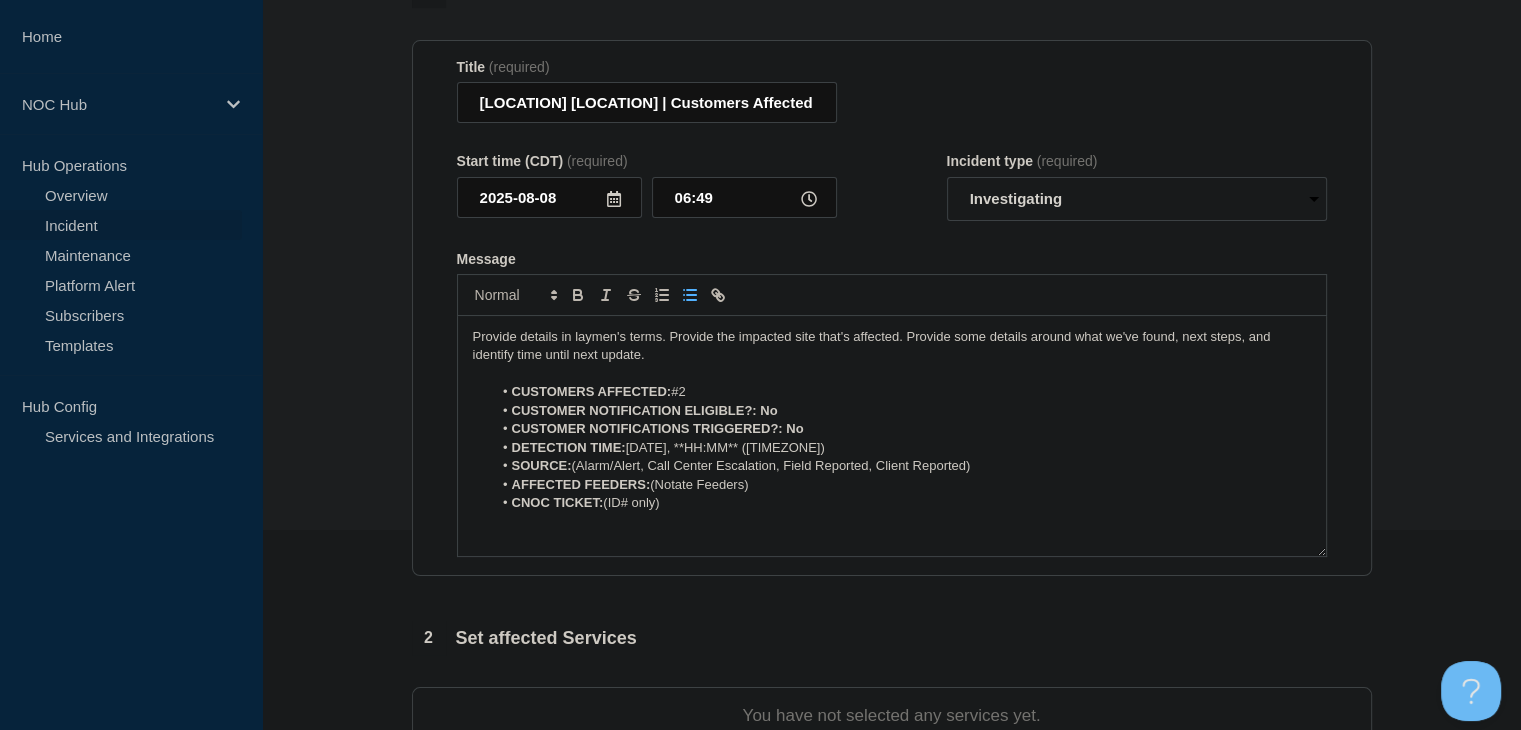 click on "SOURCE:  (Alarm/Alert, Call Center Escalation, Field Reported, Client Reported)" at bounding box center [901, 466] 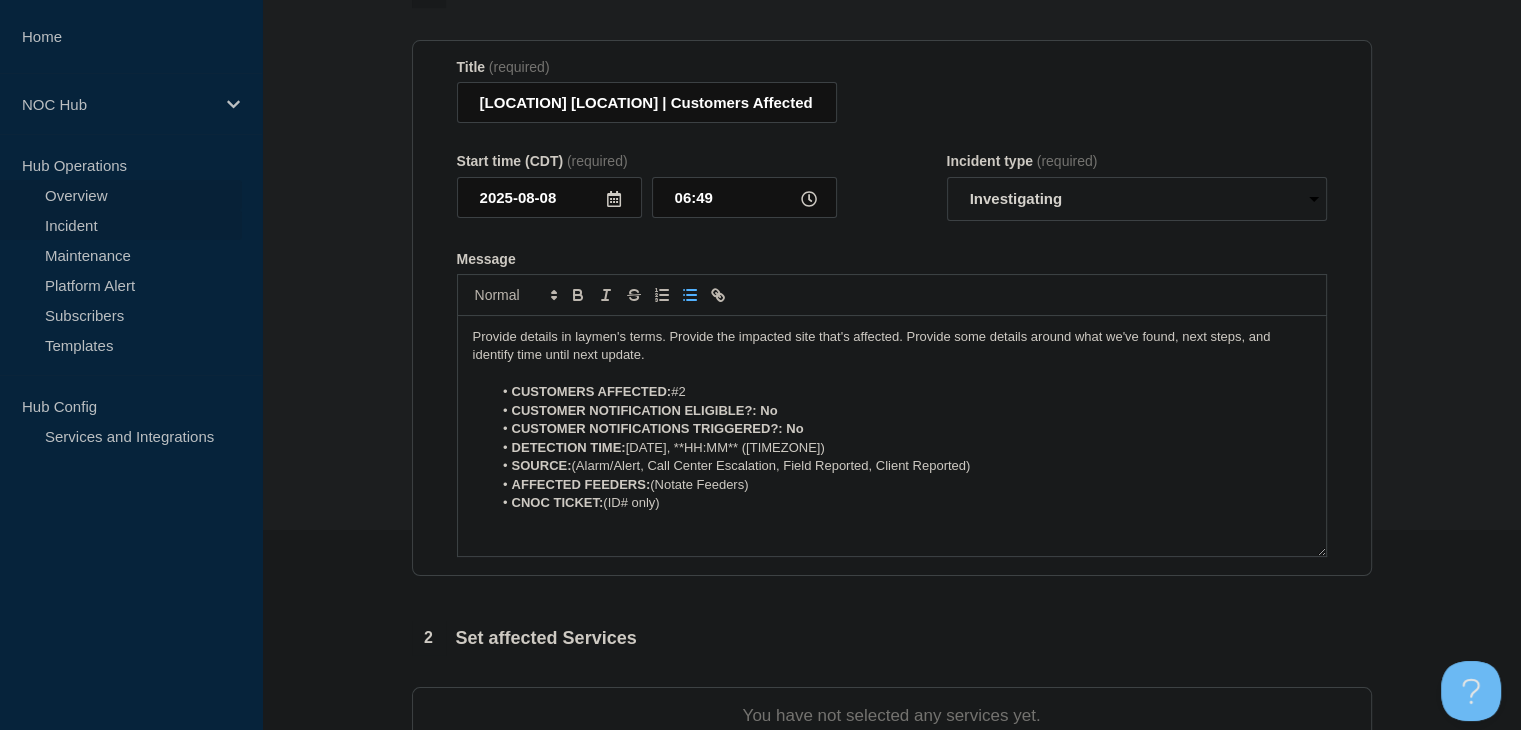 click on "Overview" at bounding box center [121, 195] 